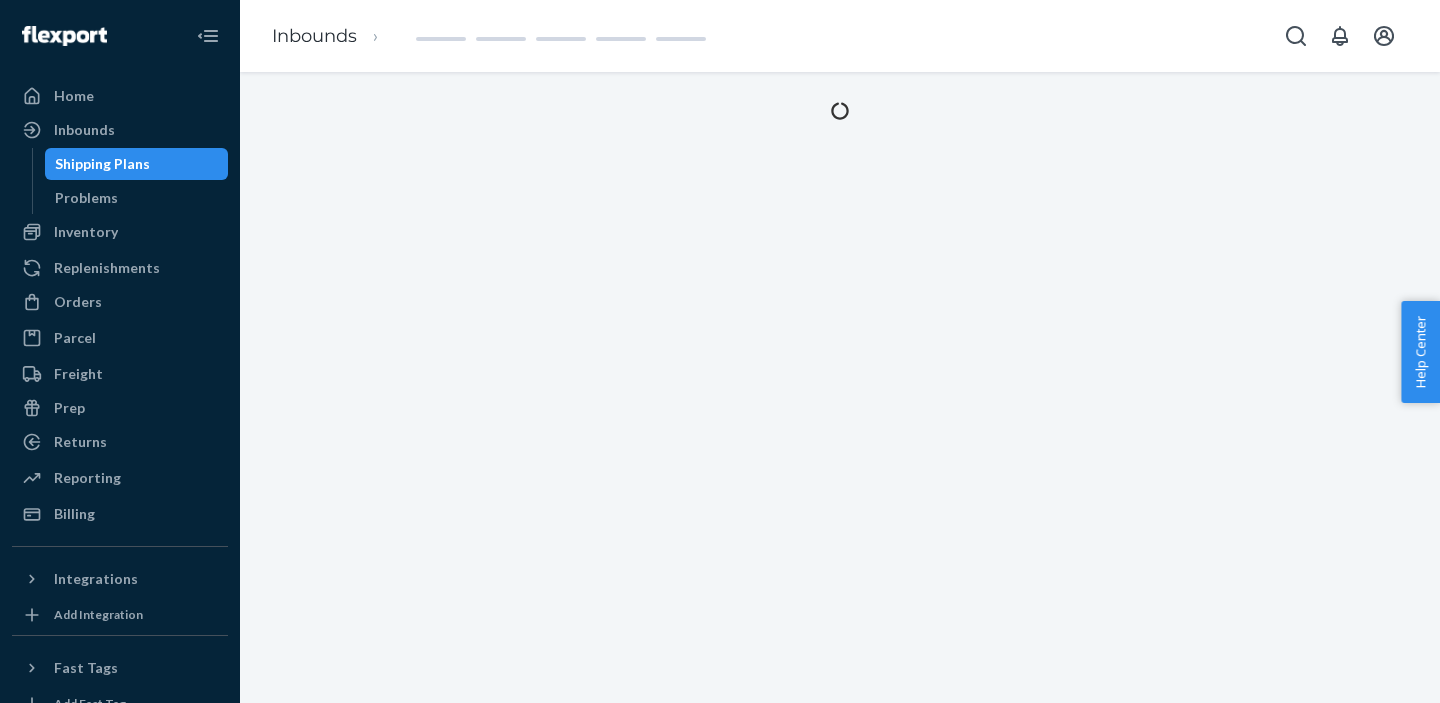 scroll, scrollTop: 0, scrollLeft: 0, axis: both 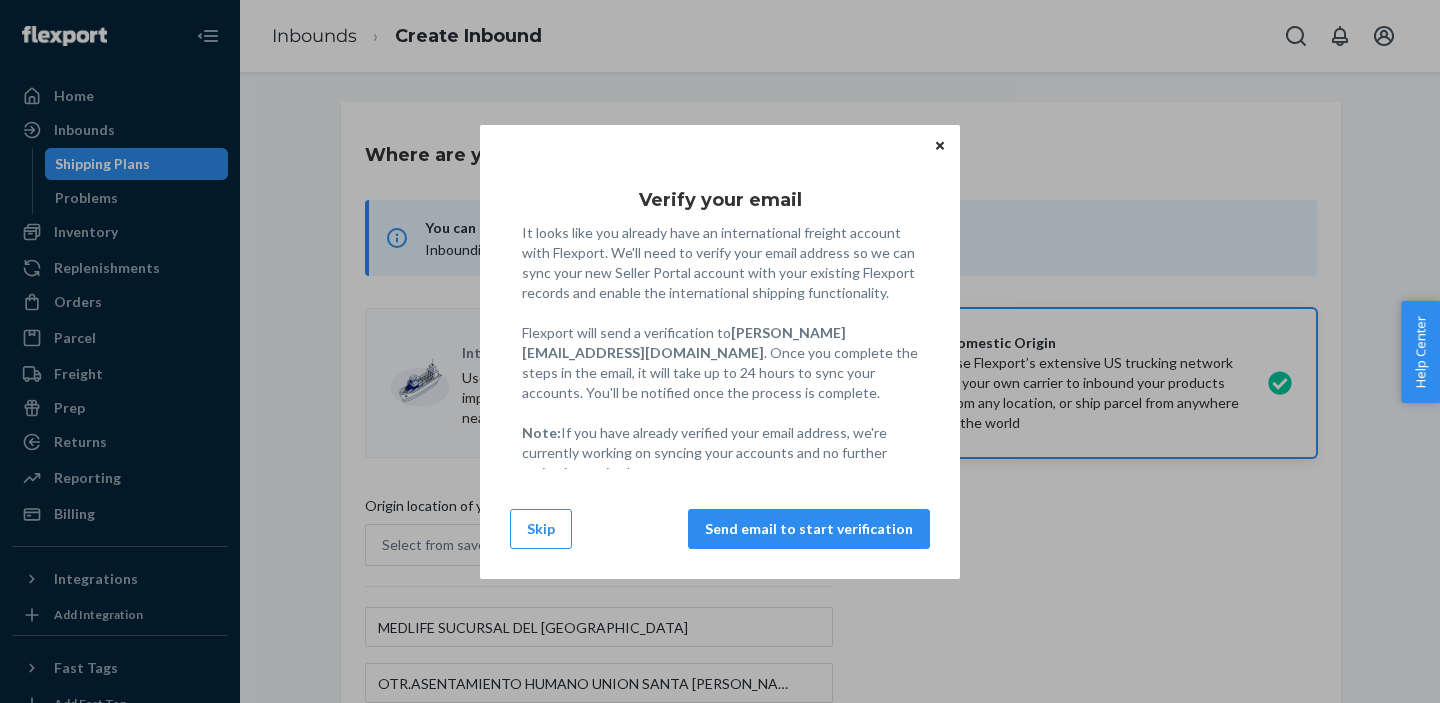 click at bounding box center (940, 145) 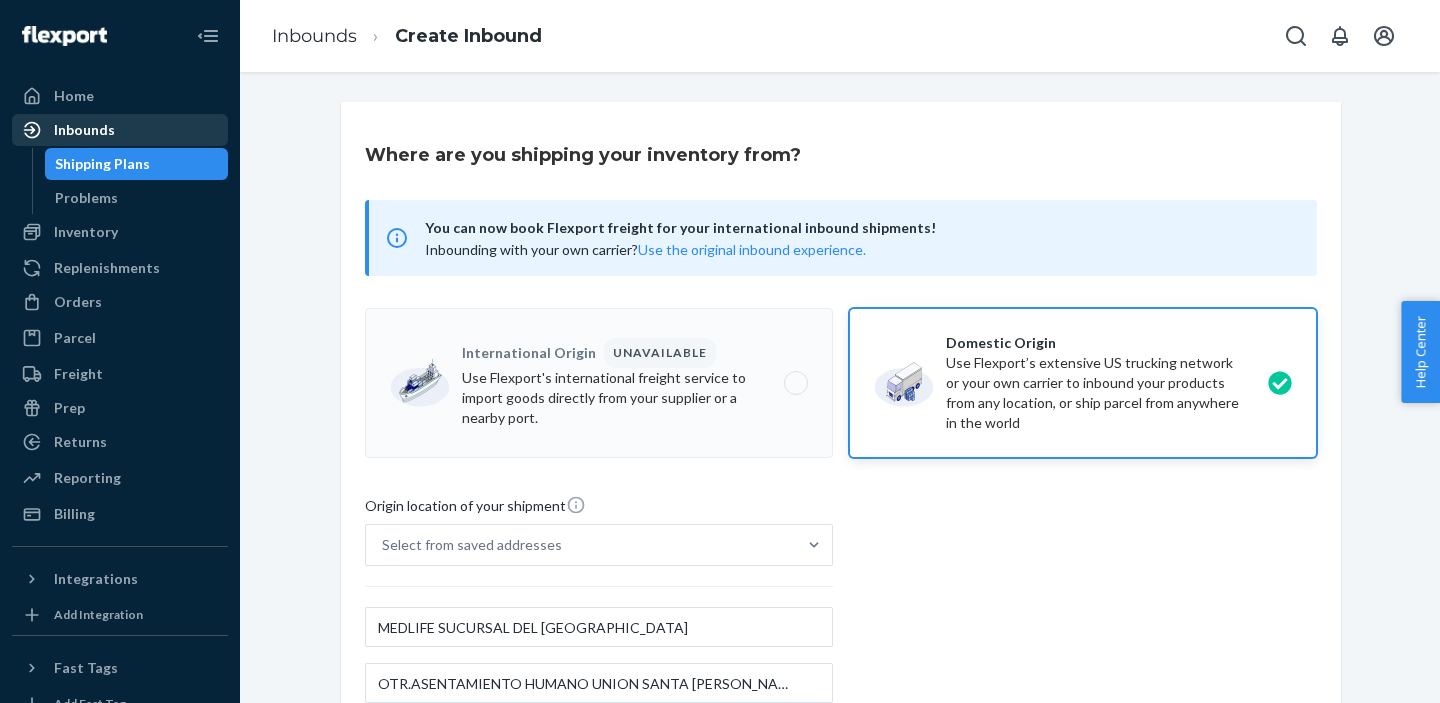 click on "Inbounds" at bounding box center (84, 130) 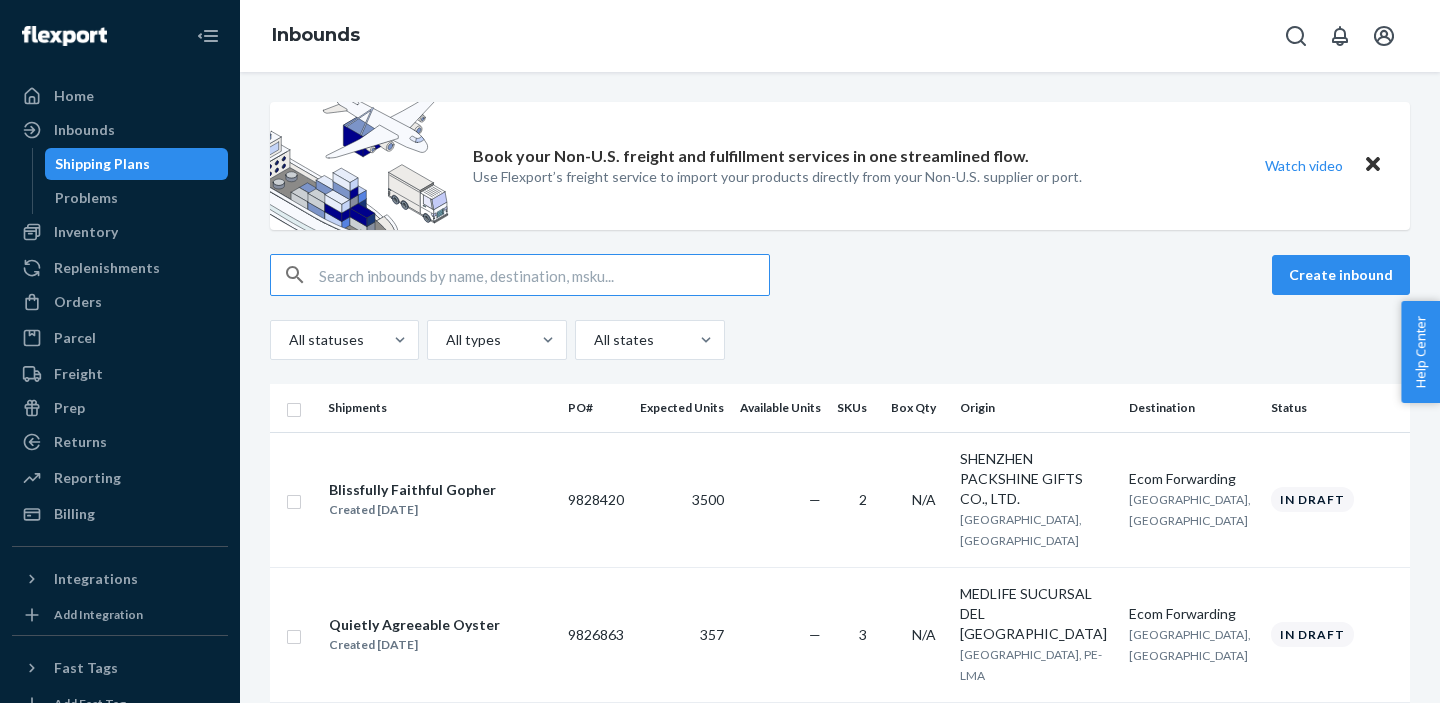 click on "All statuses All types All states" at bounding box center [840, 340] 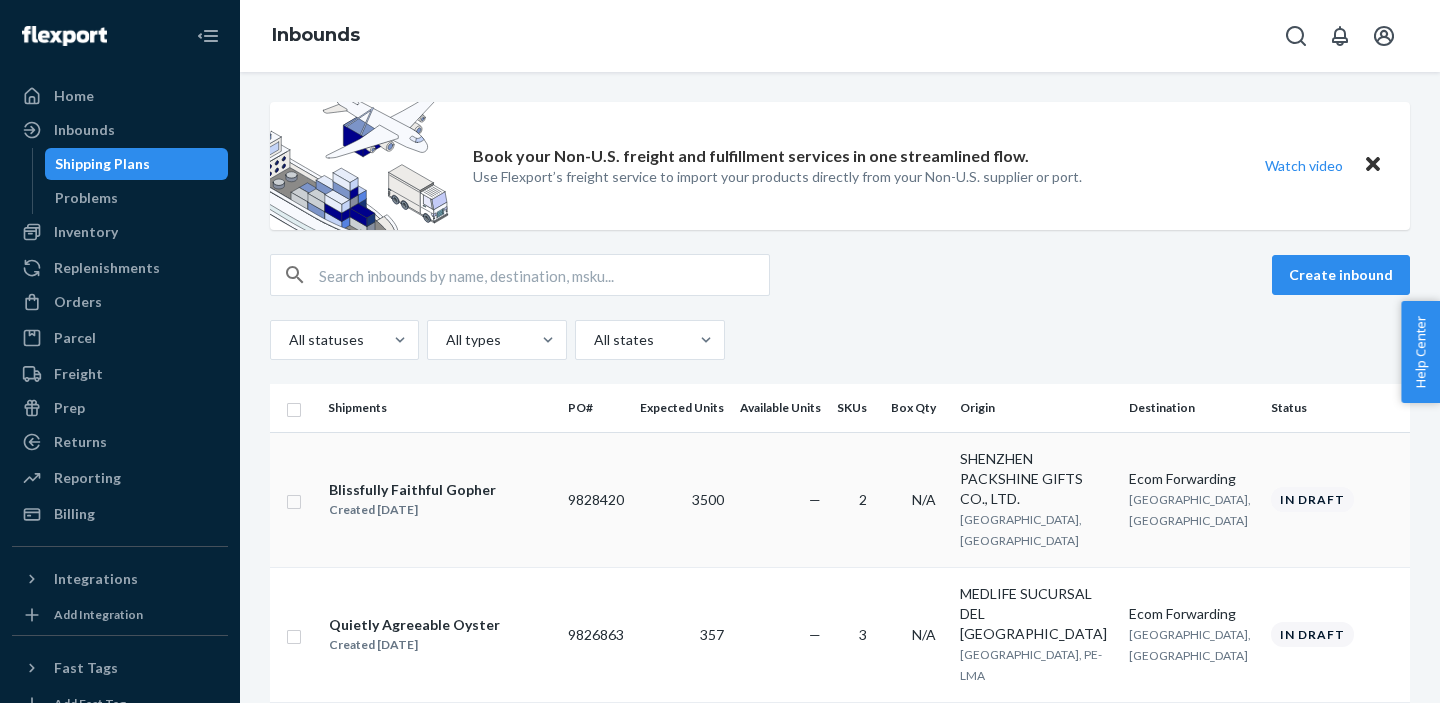 click on "Blissfully Faithful Gopher Created [DATE]" at bounding box center (440, 500) 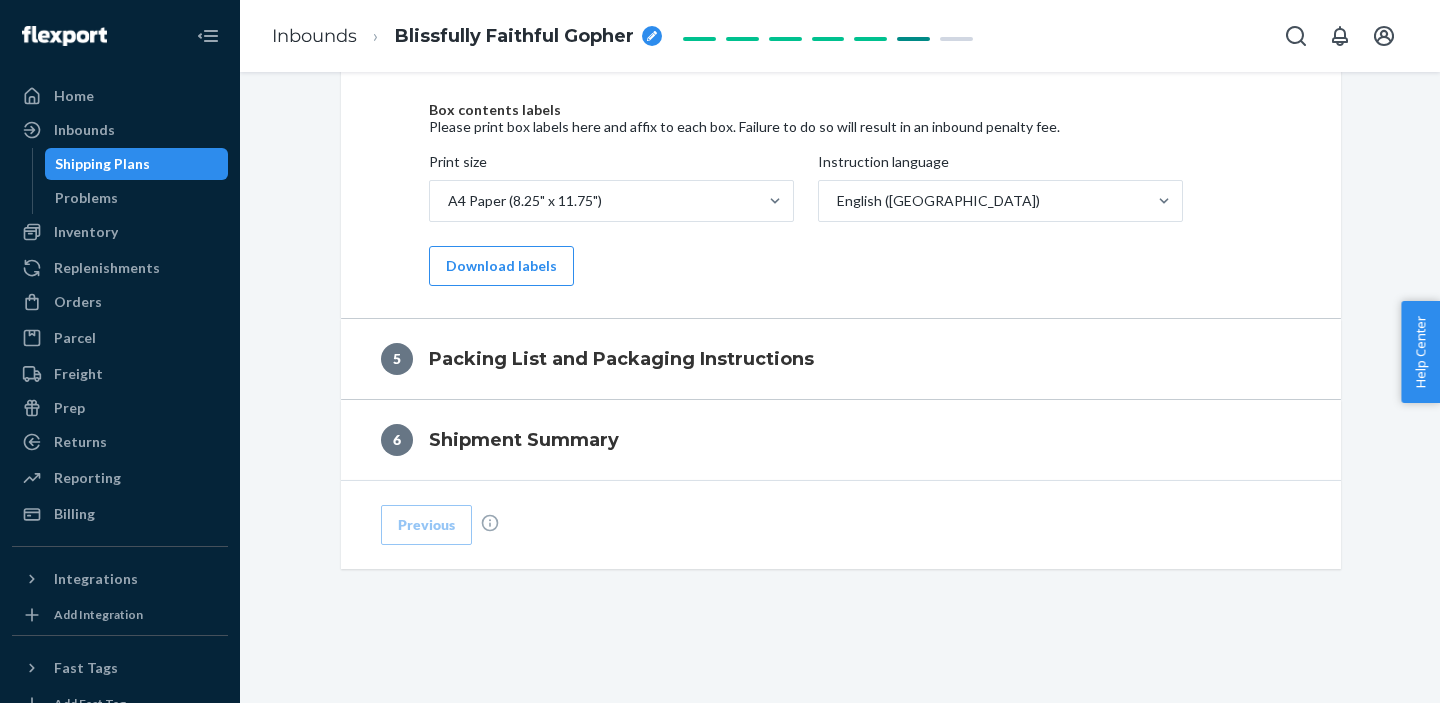 scroll, scrollTop: 970, scrollLeft: 0, axis: vertical 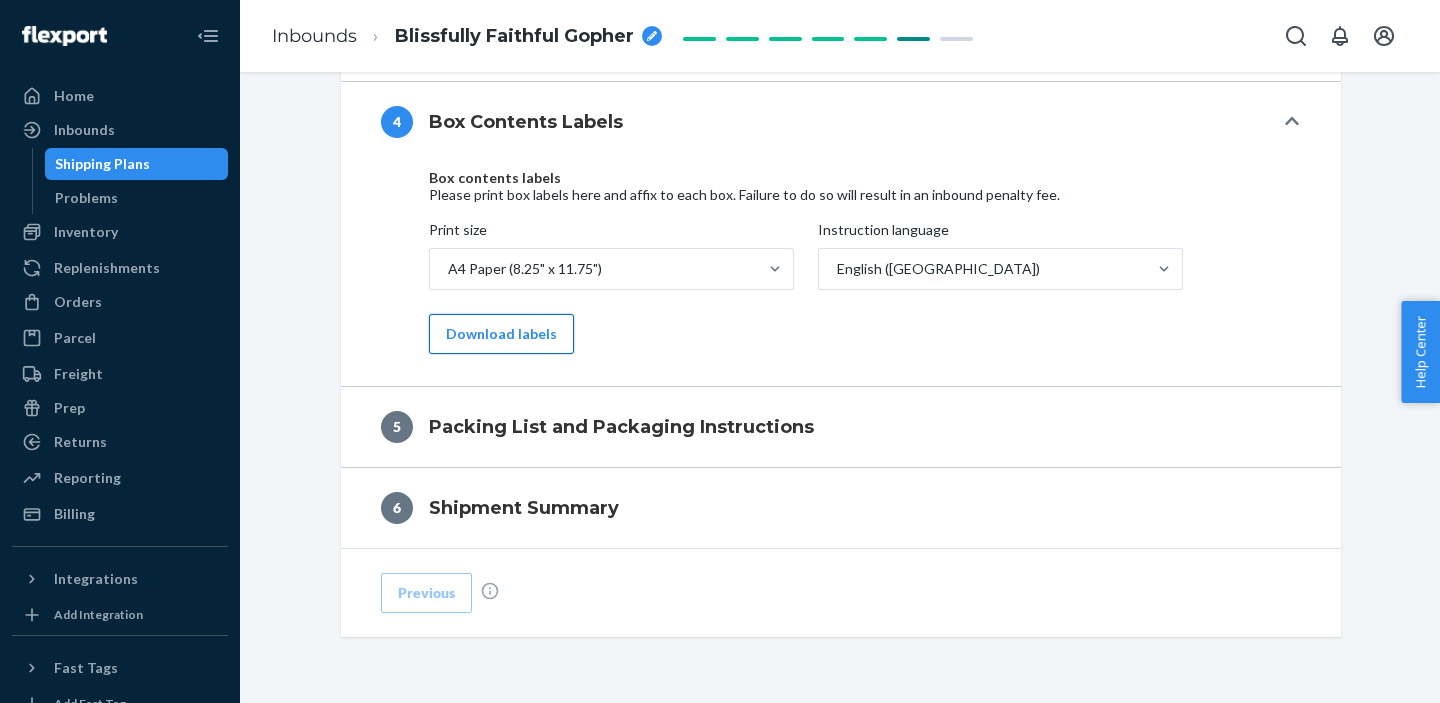 click on "Download labels" at bounding box center [501, 334] 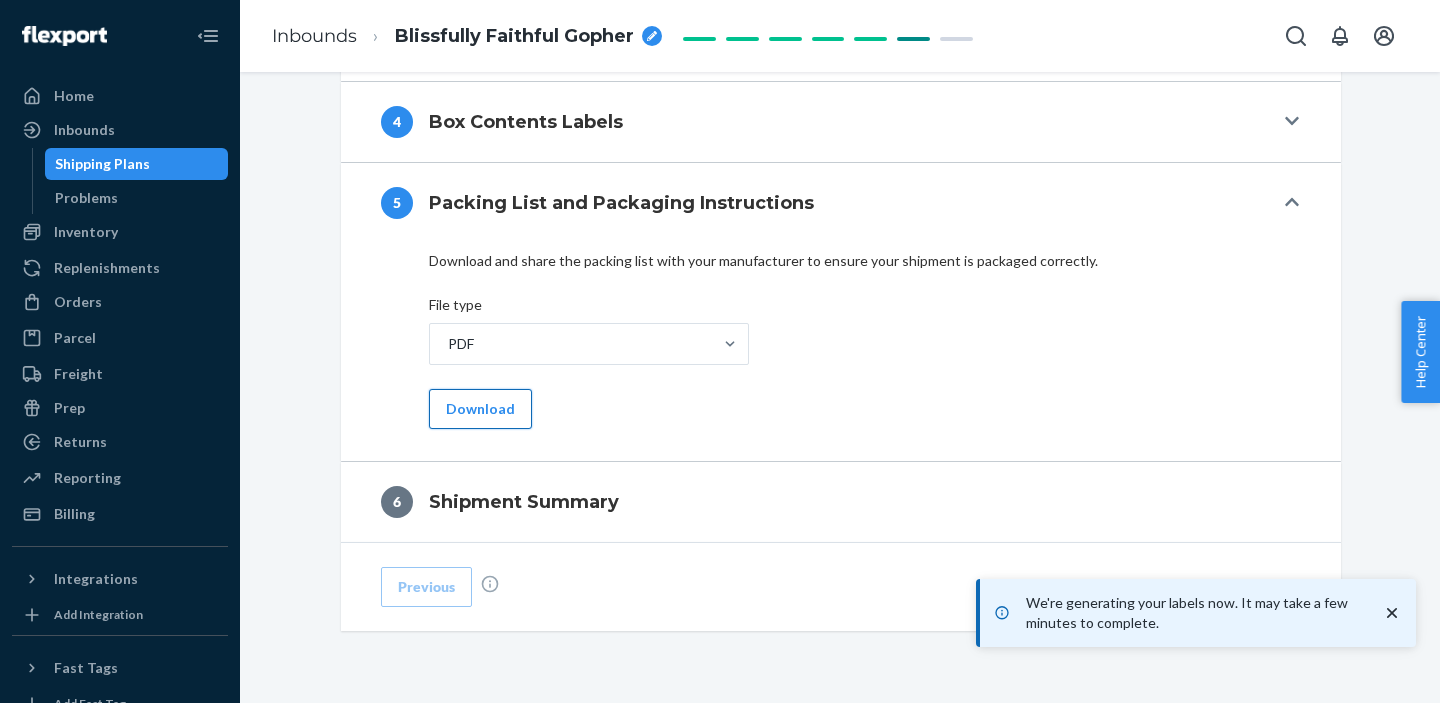 click on "Download" at bounding box center [480, 409] 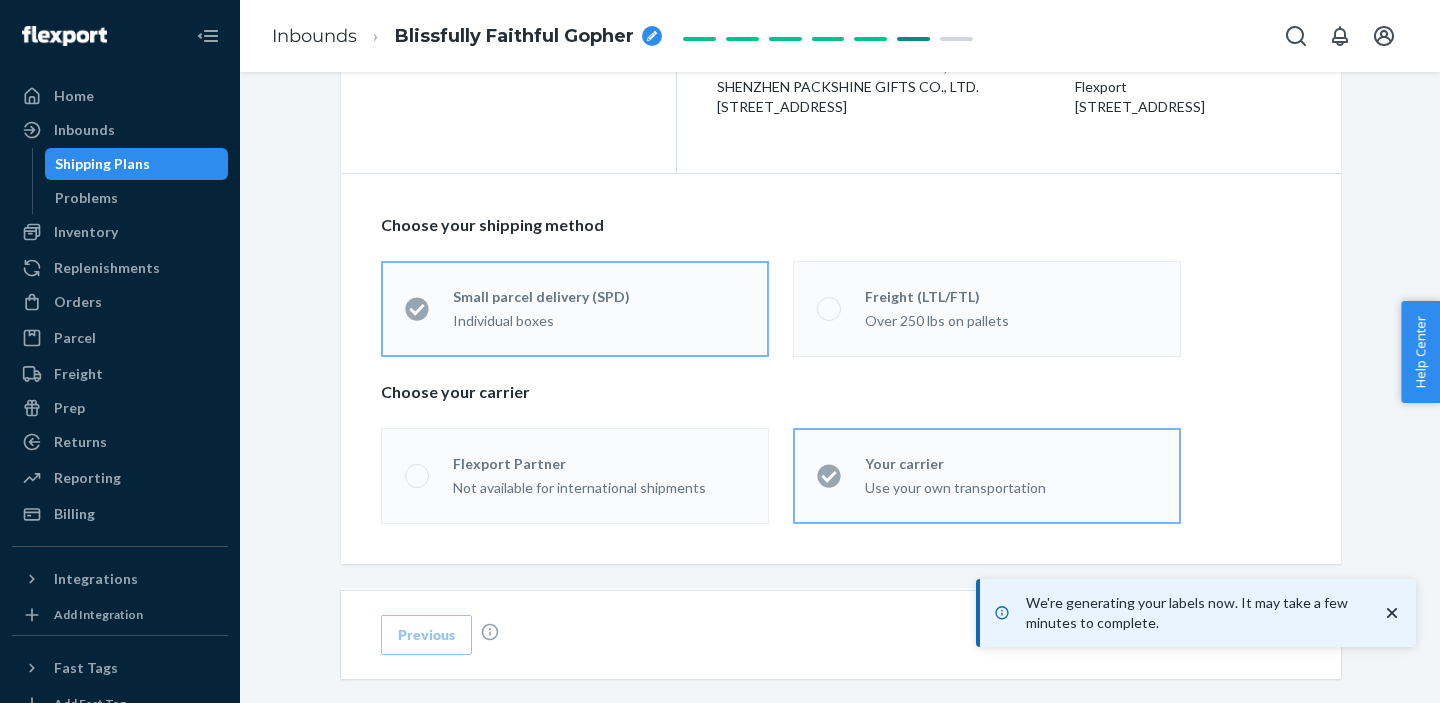 scroll, scrollTop: 0, scrollLeft: 0, axis: both 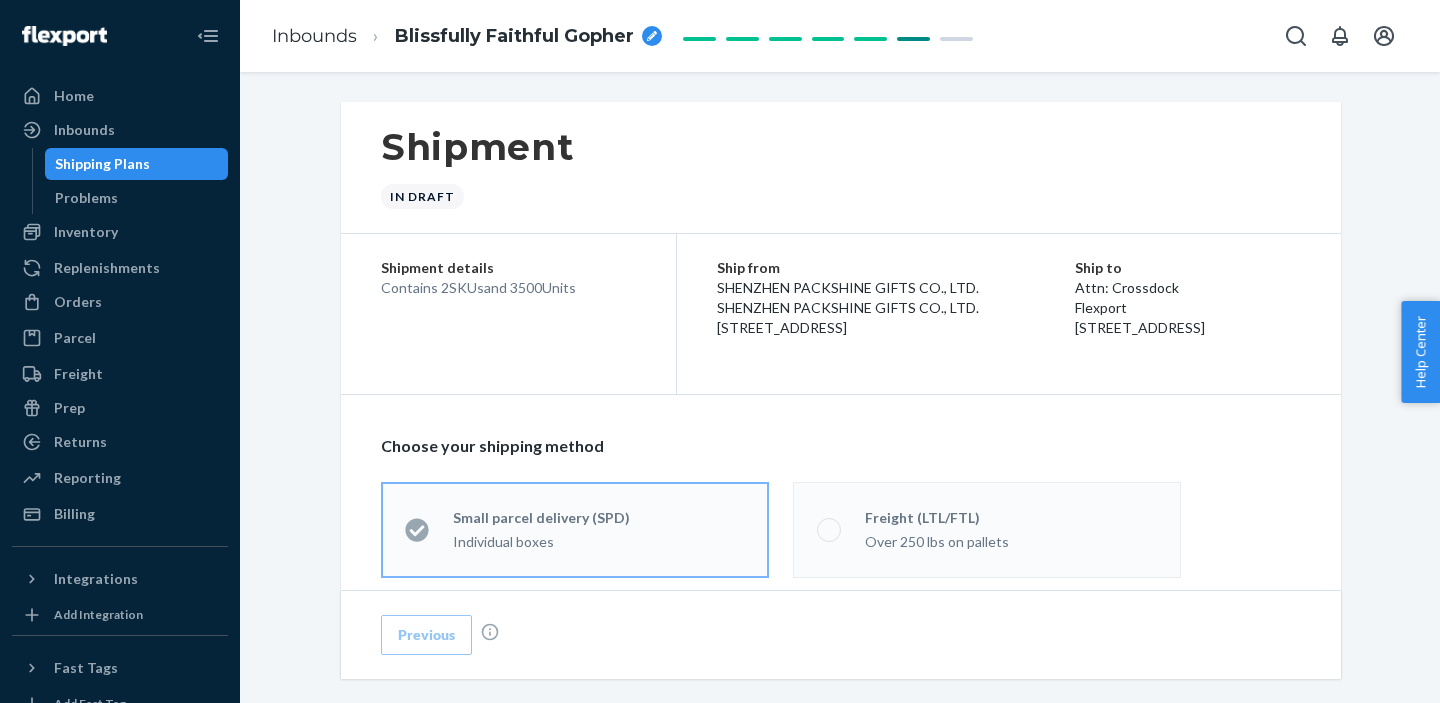 drag, startPoint x: 1273, startPoint y: 354, endPoint x: 1109, endPoint y: 292, distance: 175.32826 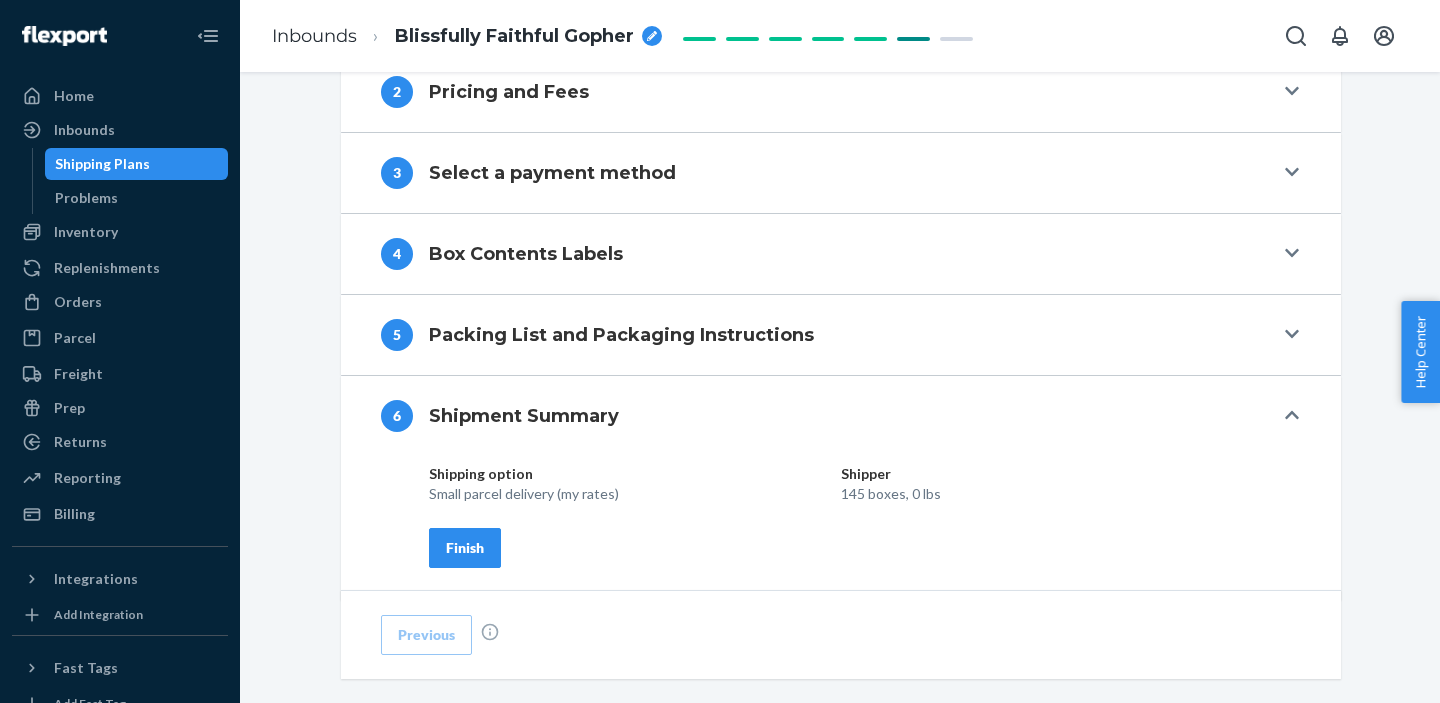 scroll, scrollTop: 958, scrollLeft: 0, axis: vertical 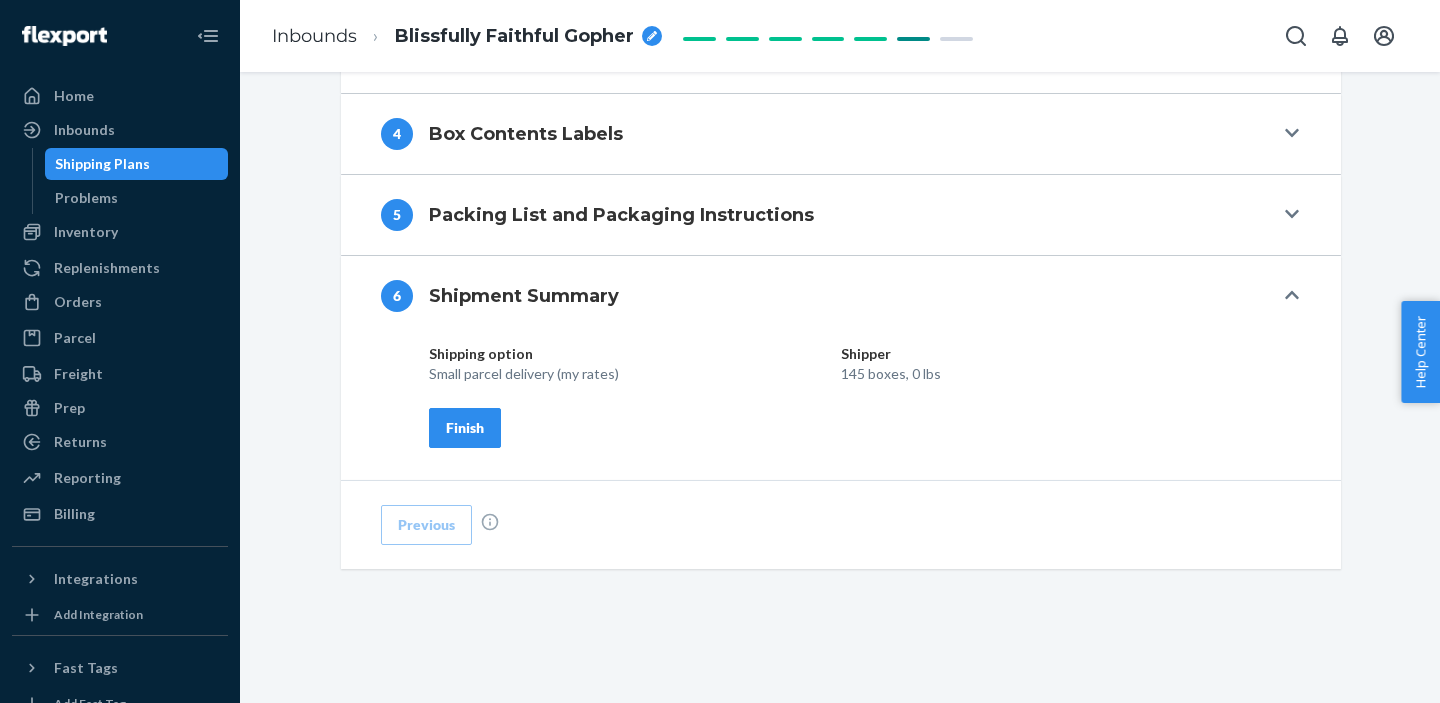 click on "6 Shipment Summary" at bounding box center [827, 296] 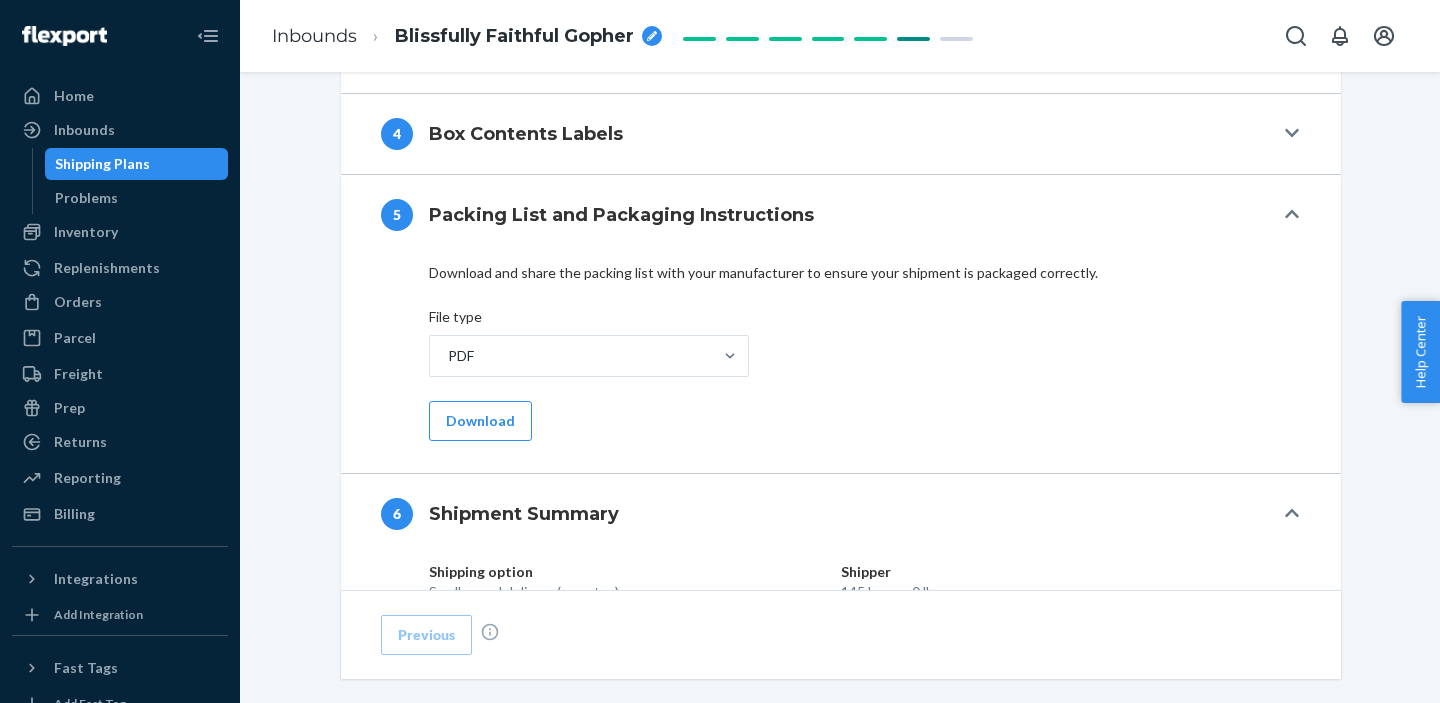 click on "5 Packing List and Packaging Instructions" at bounding box center (841, 215) 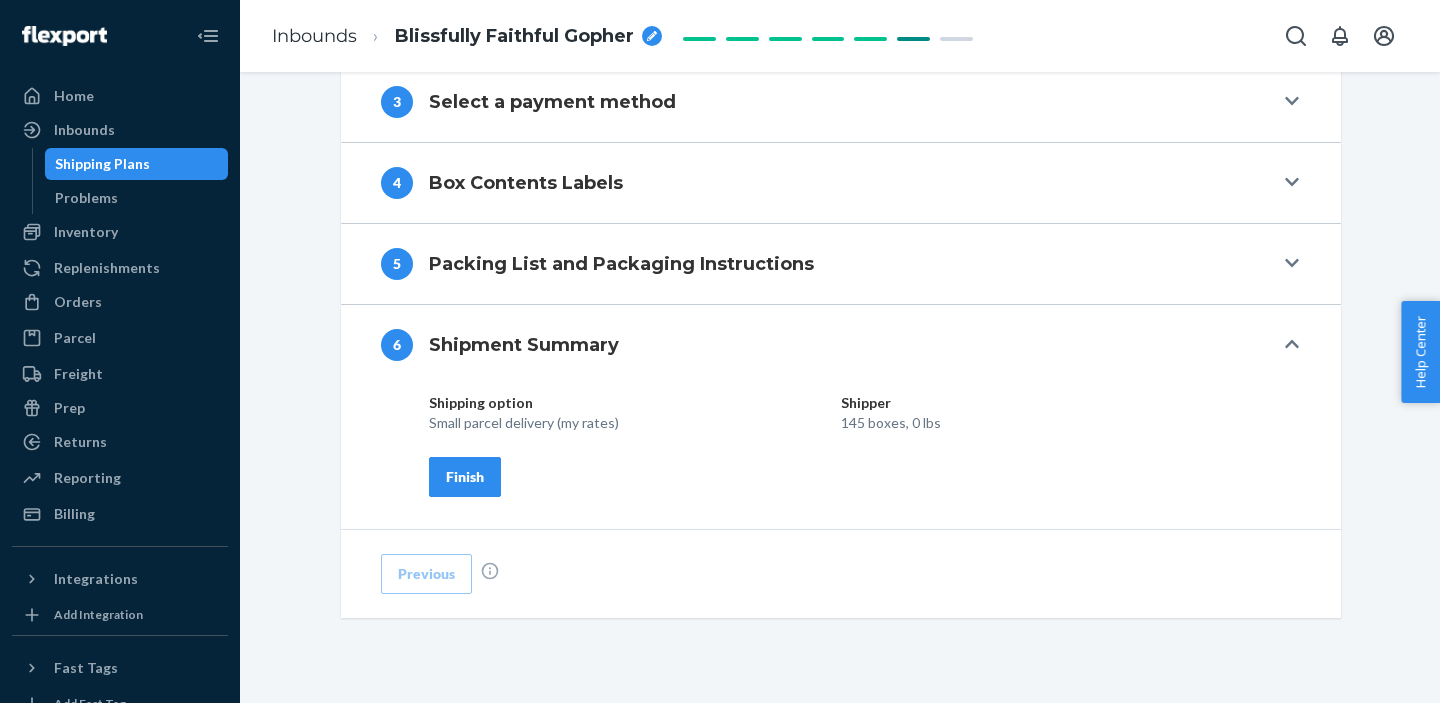 scroll, scrollTop: 958, scrollLeft: 0, axis: vertical 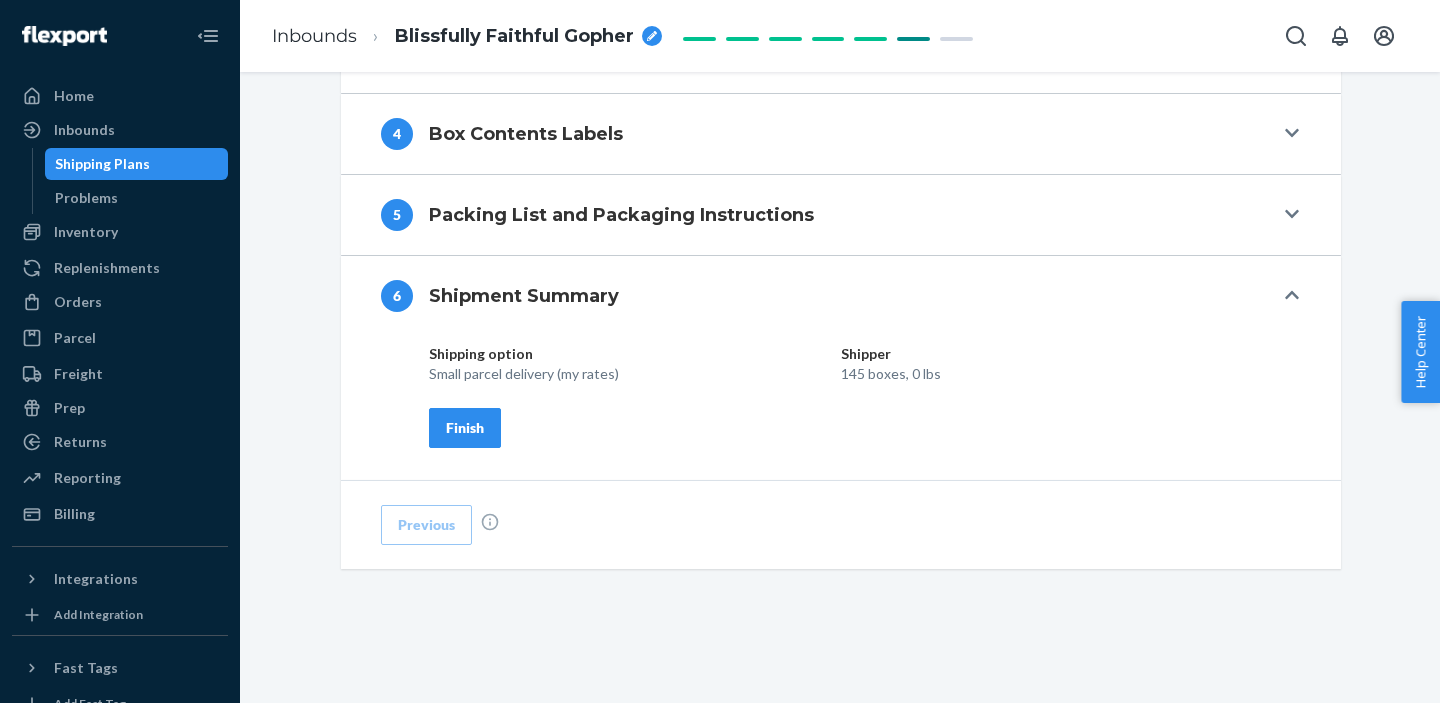 click on "Finish" at bounding box center [465, 428] 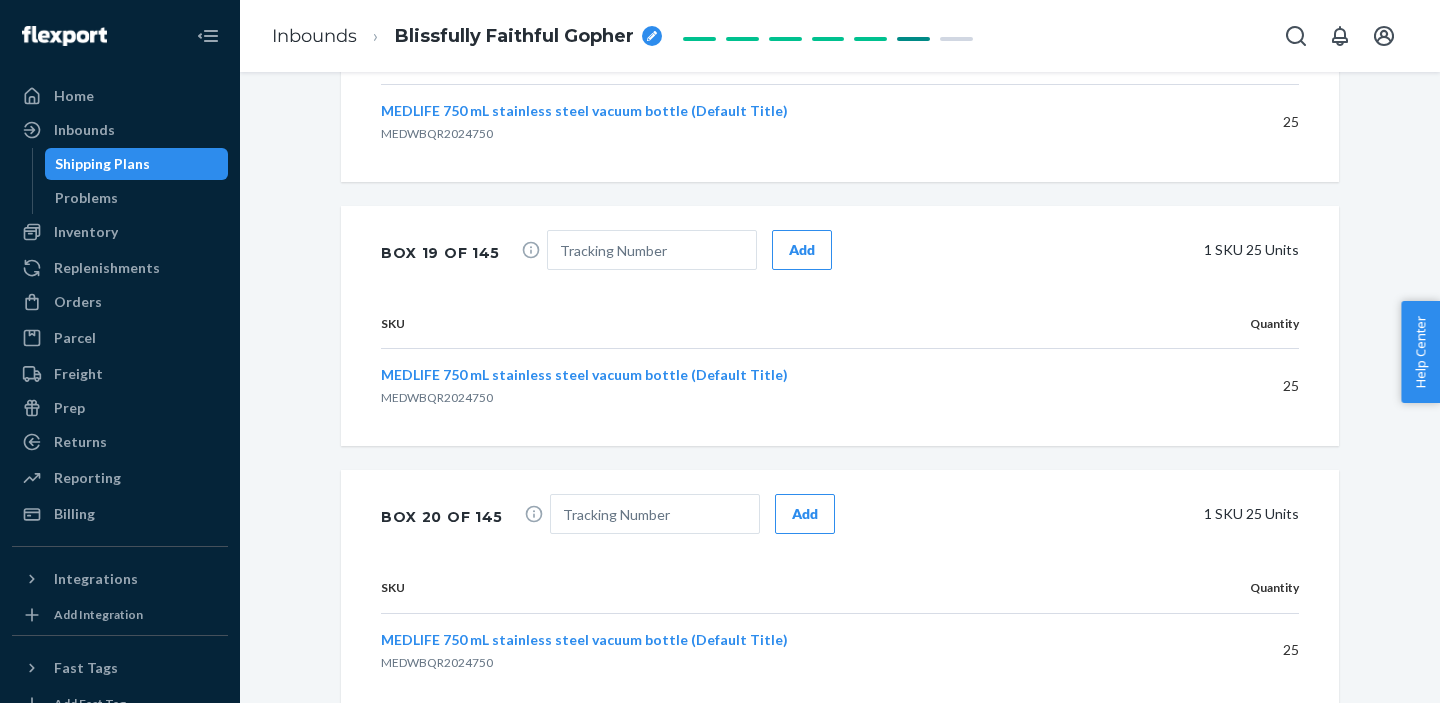 scroll, scrollTop: 5868, scrollLeft: 0, axis: vertical 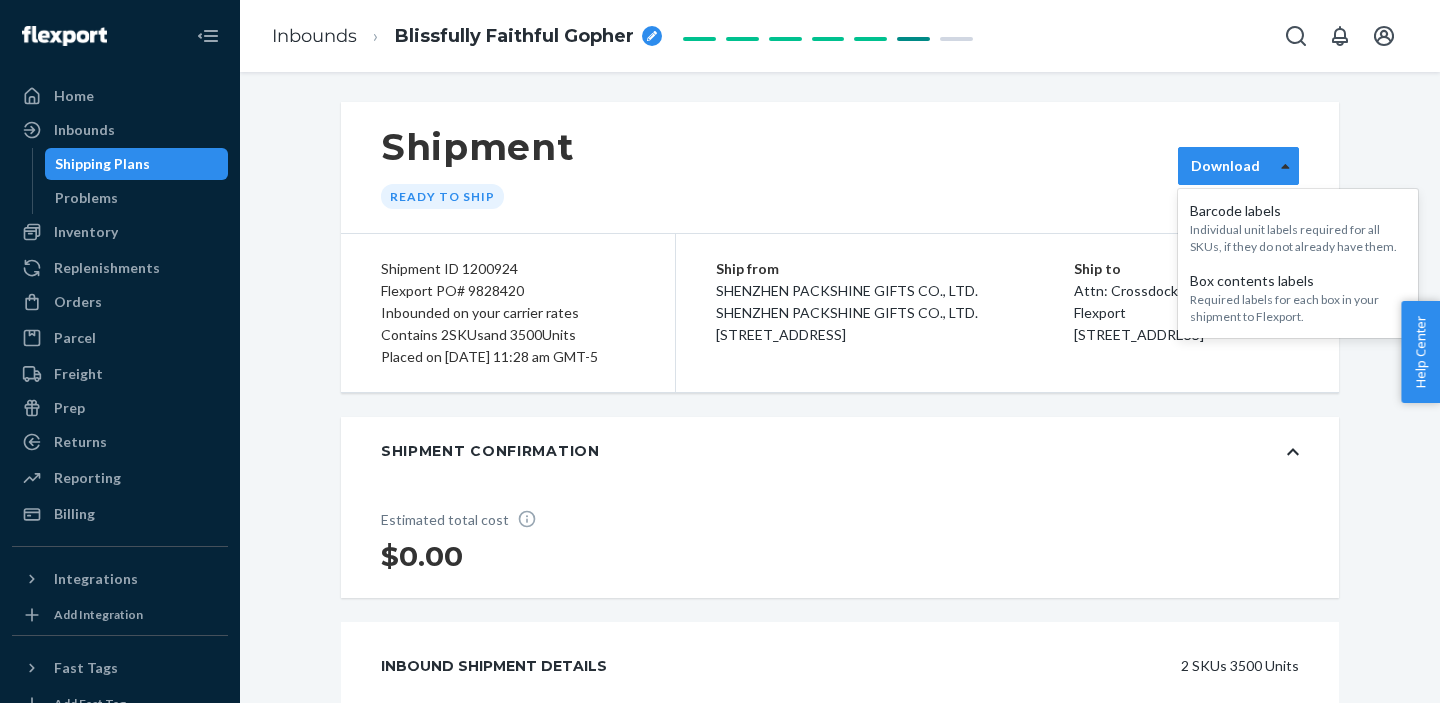 click at bounding box center [1285, 166] 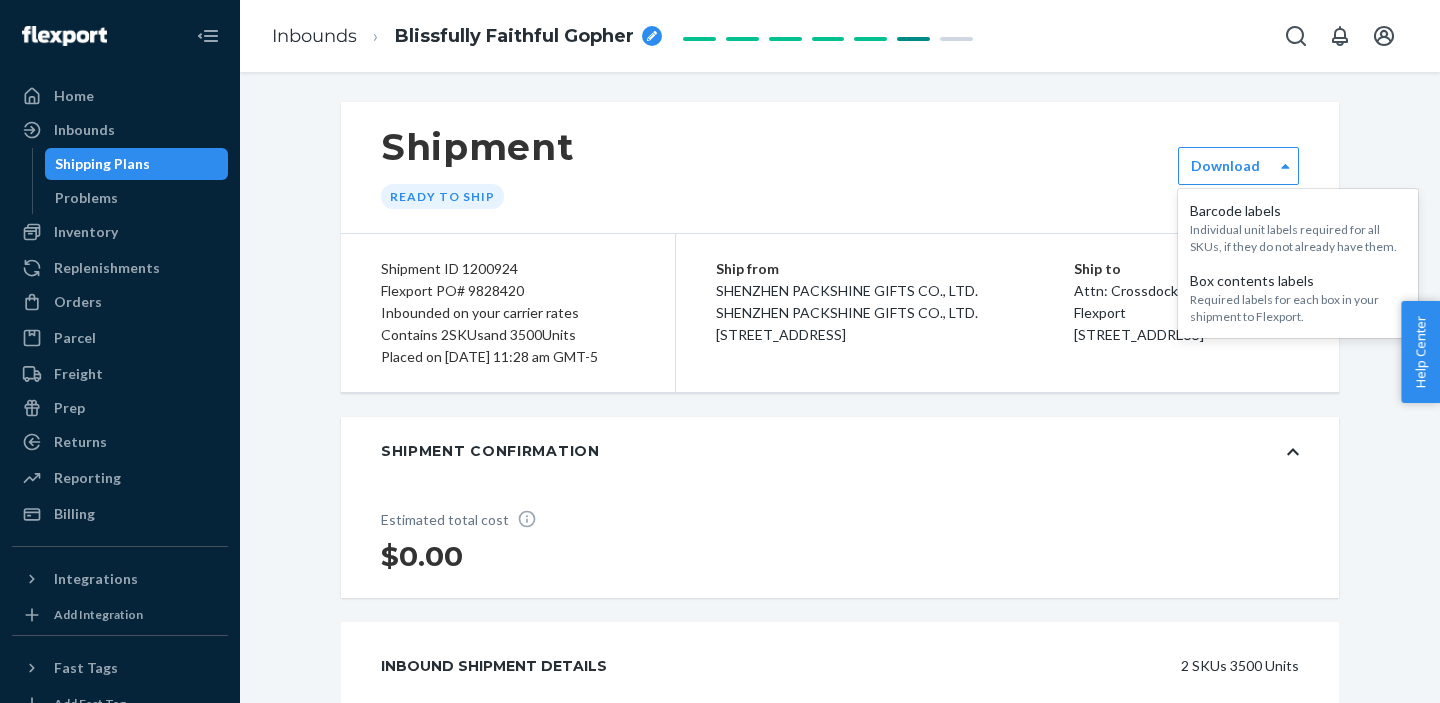 click on "Shipment Ready to ship" at bounding box center [840, 167] 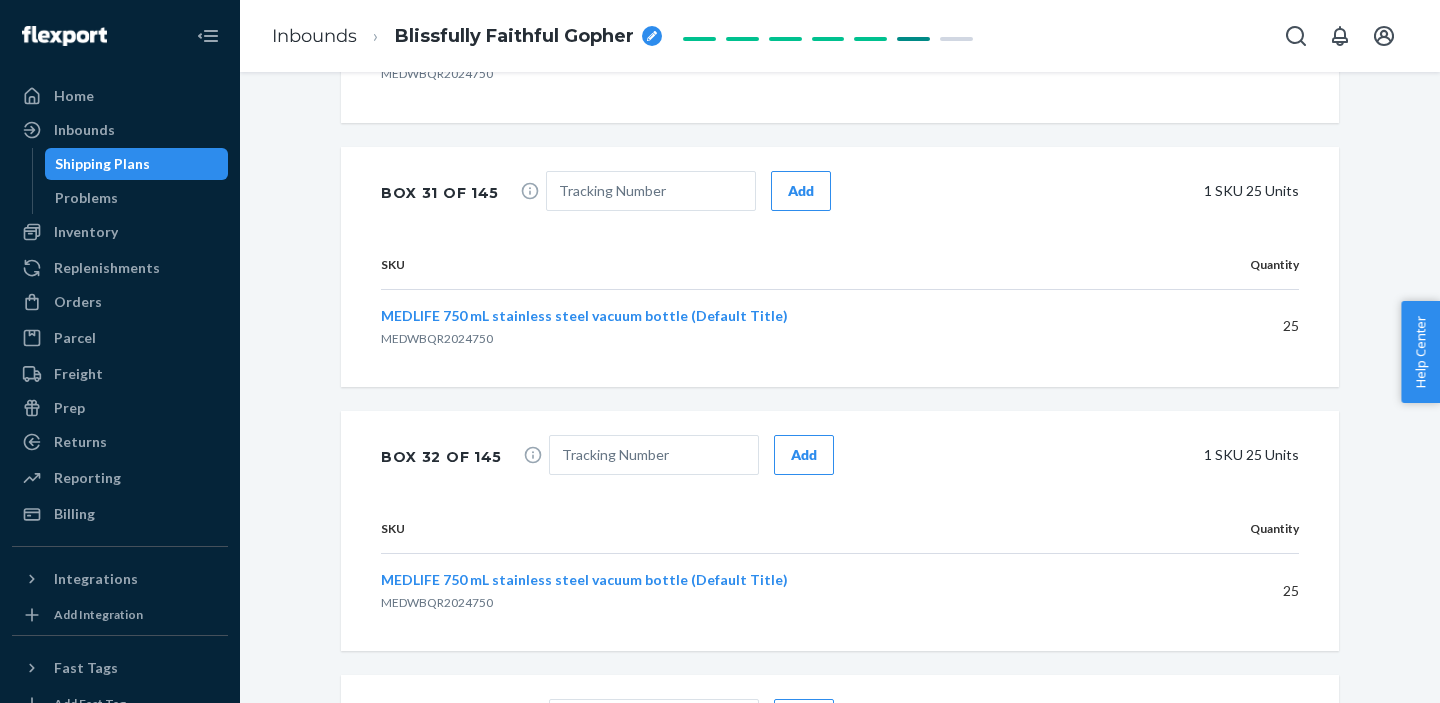 scroll, scrollTop: 8781, scrollLeft: 0, axis: vertical 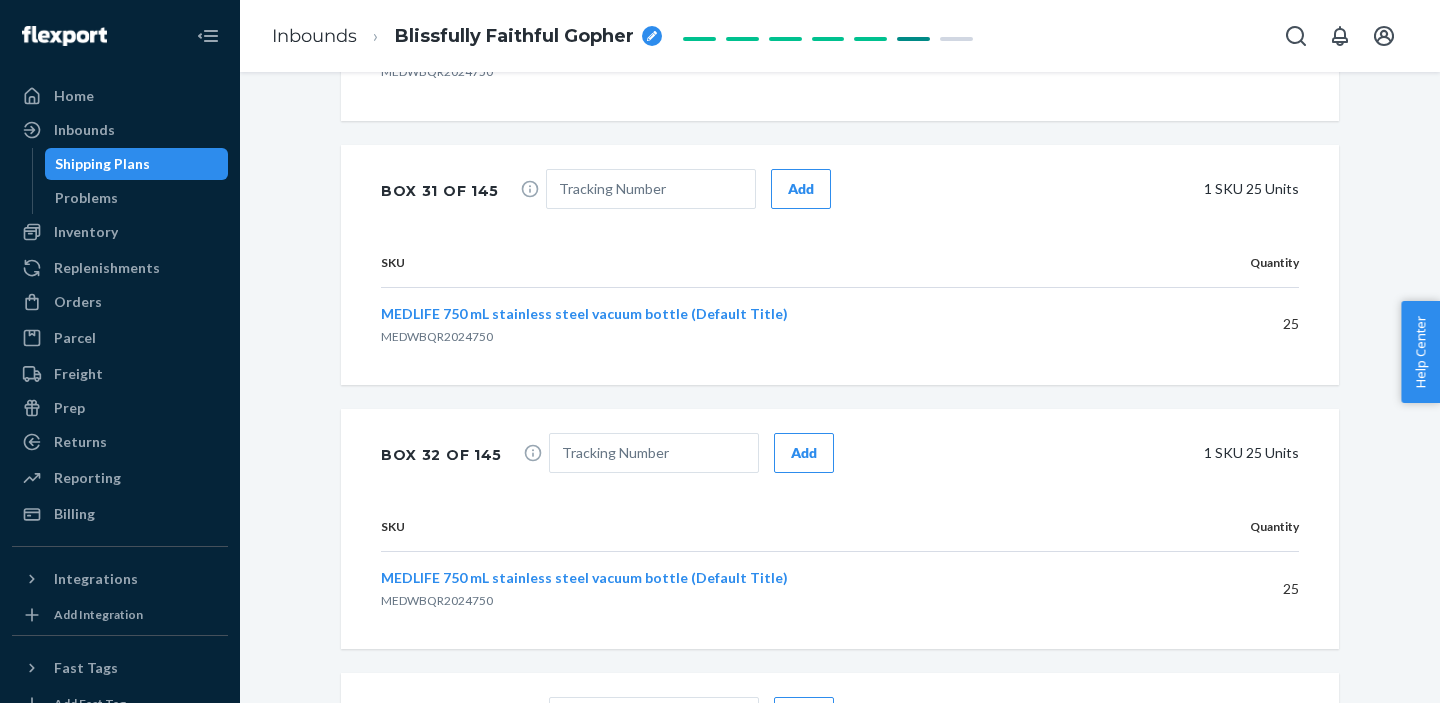 click on "Help Center" at bounding box center (1420, 352) 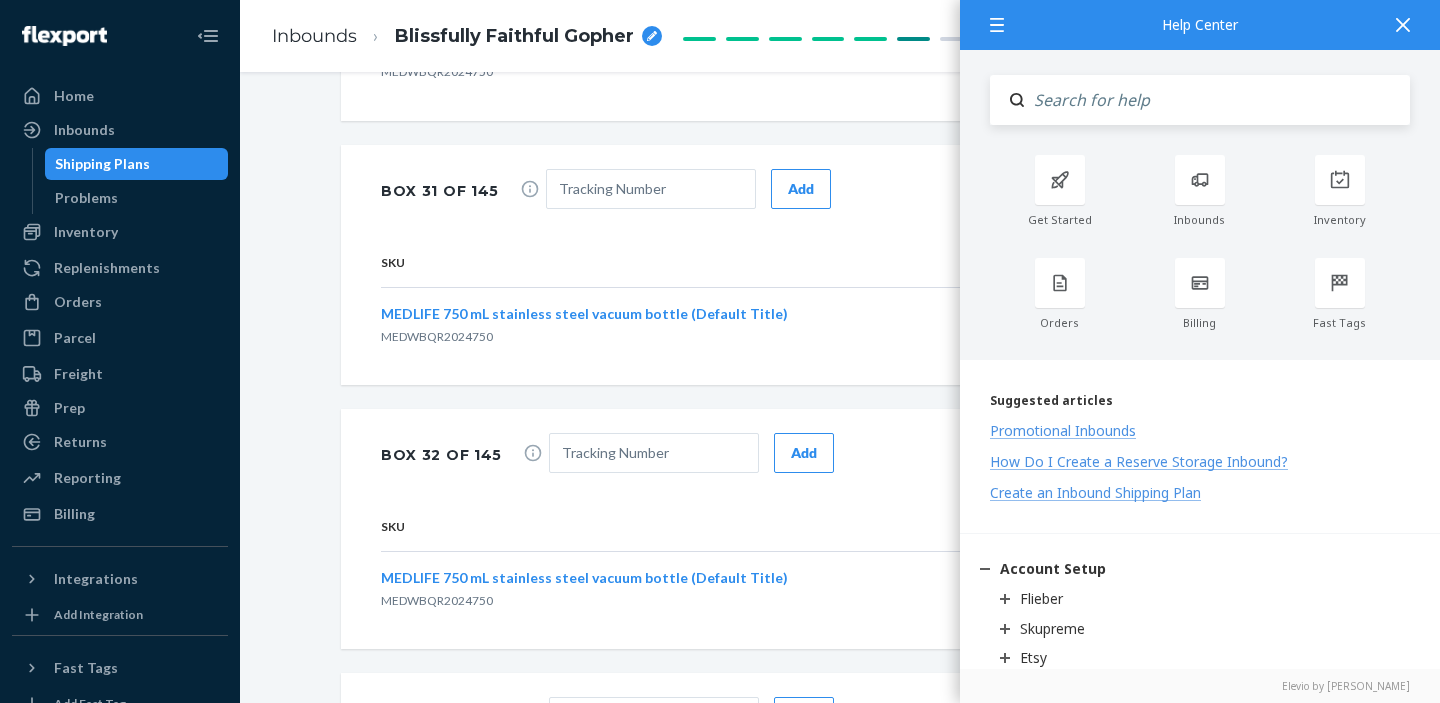 click 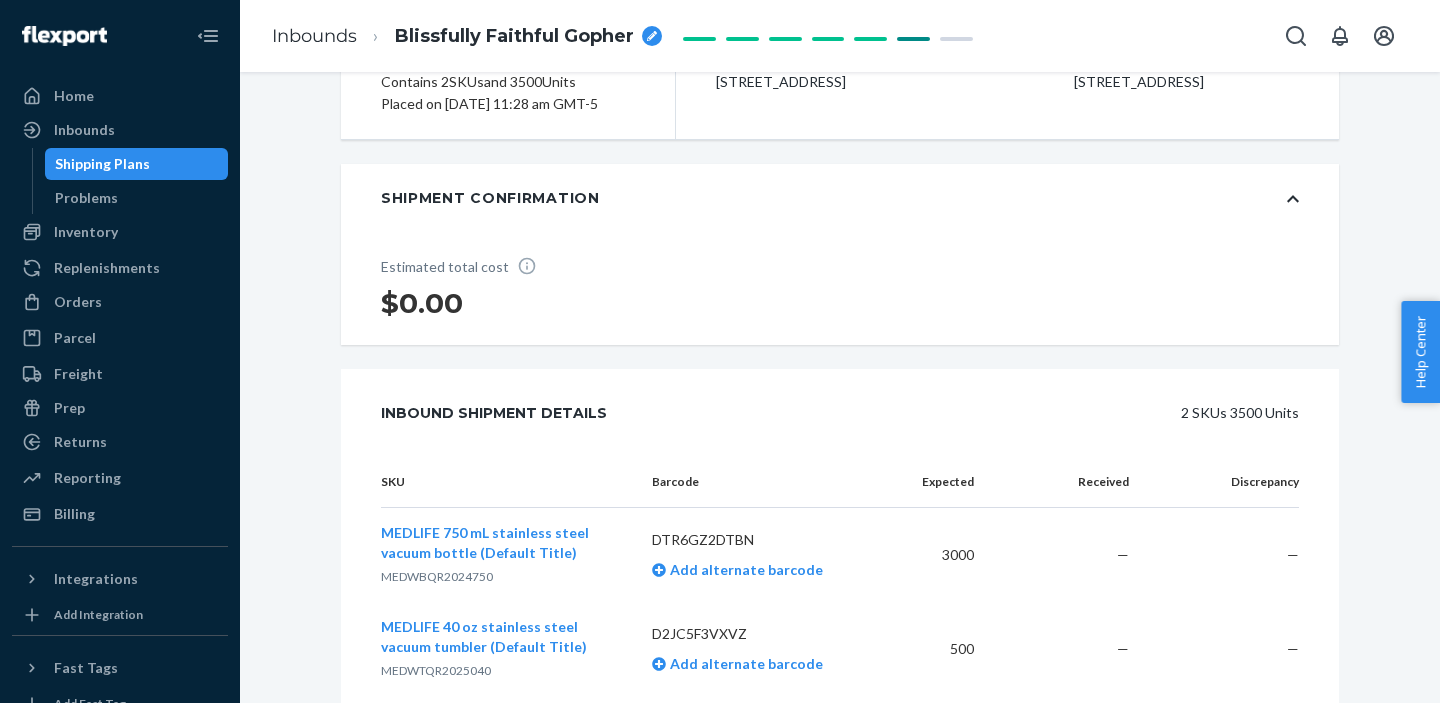 scroll, scrollTop: 0, scrollLeft: 0, axis: both 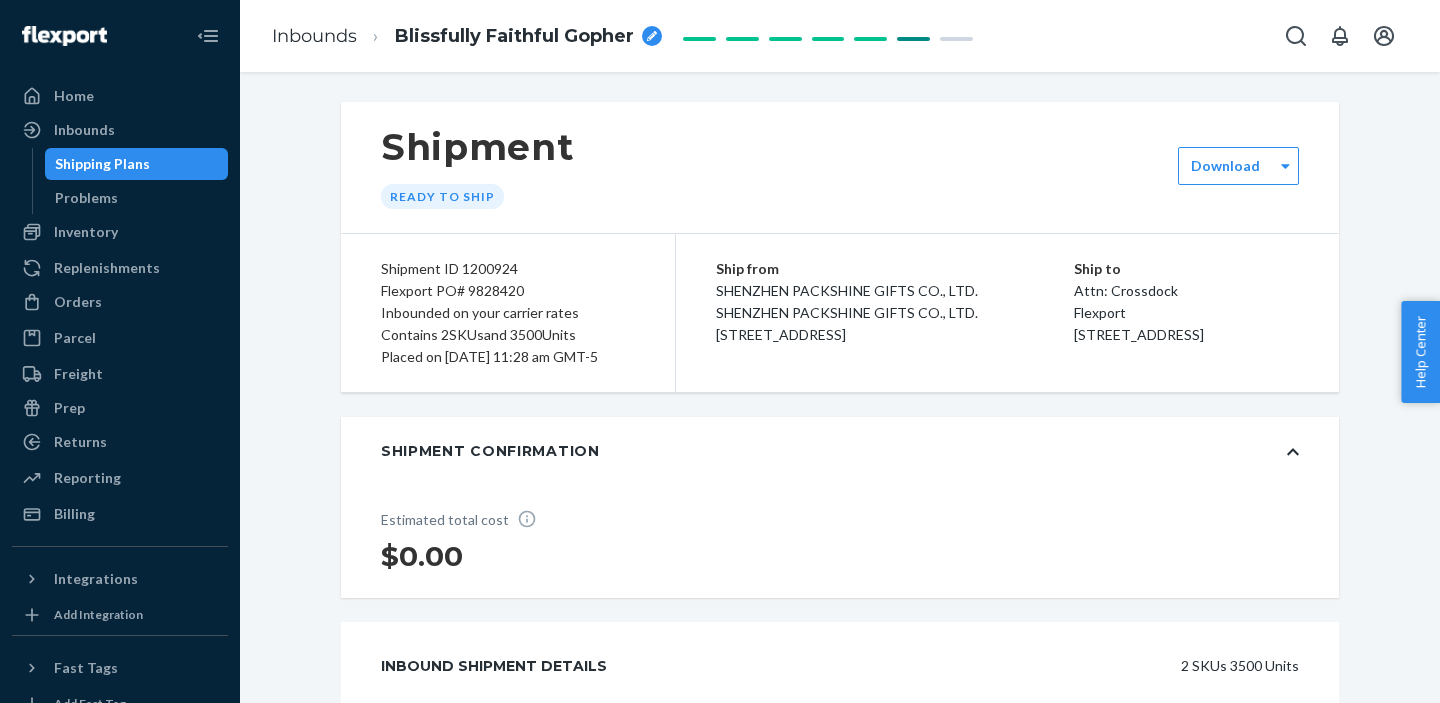 click on "Help Center" at bounding box center [1420, 352] 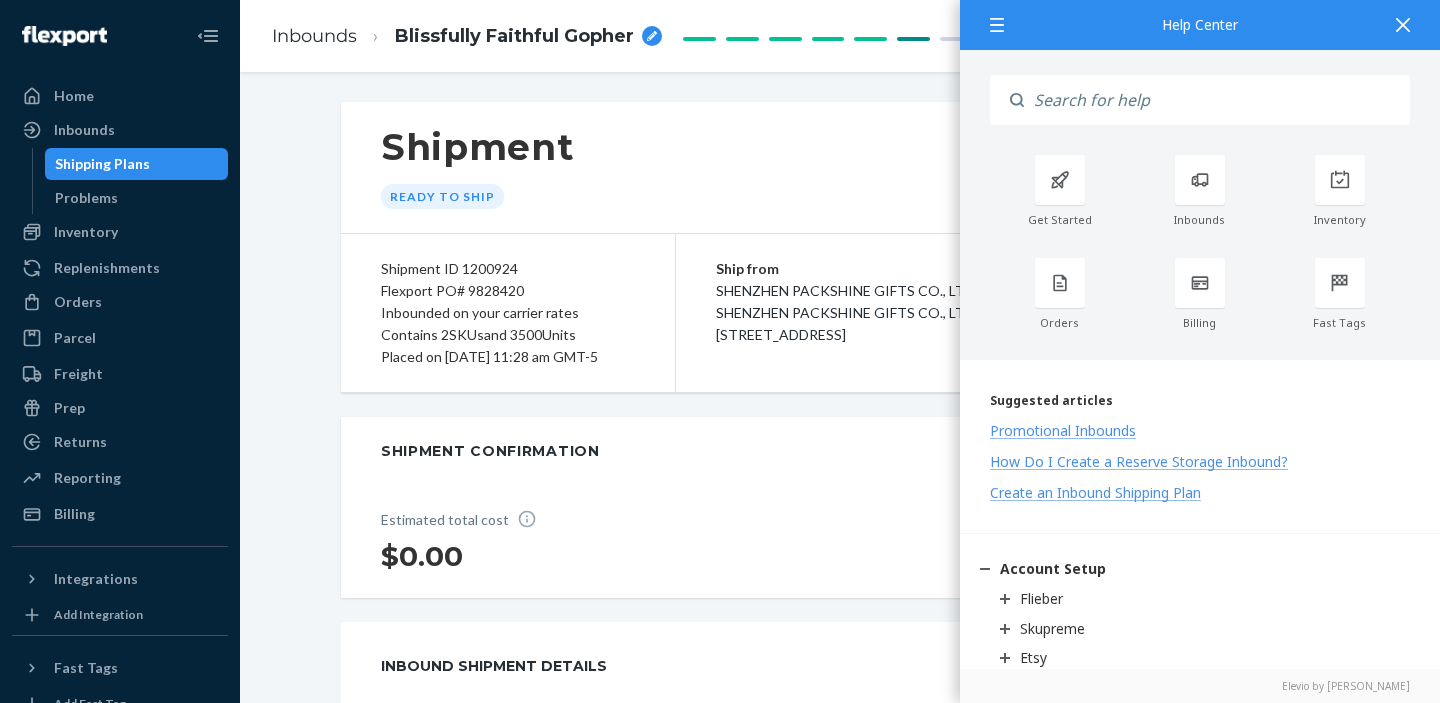 click on "Shipment Ready to ship" at bounding box center [840, 167] 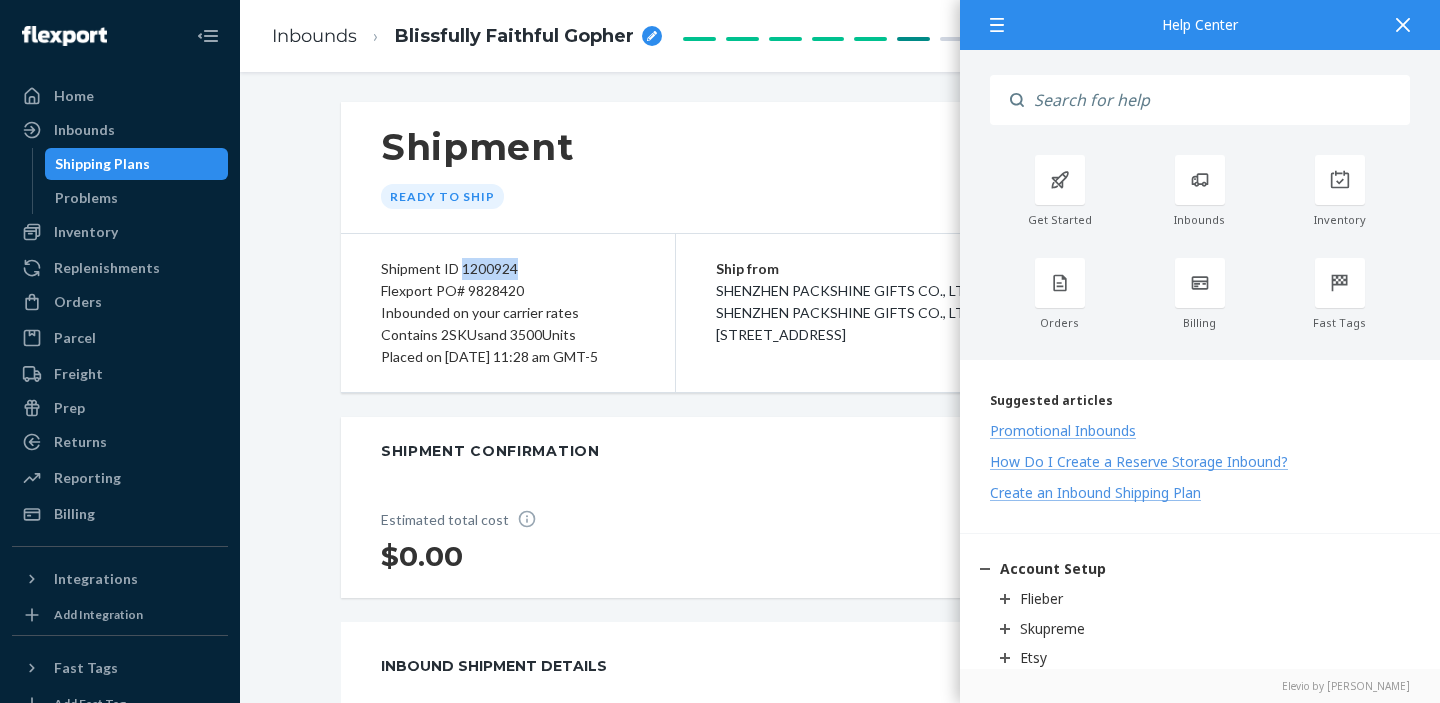 click on "Shipment ID 1200924" at bounding box center (508, 269) 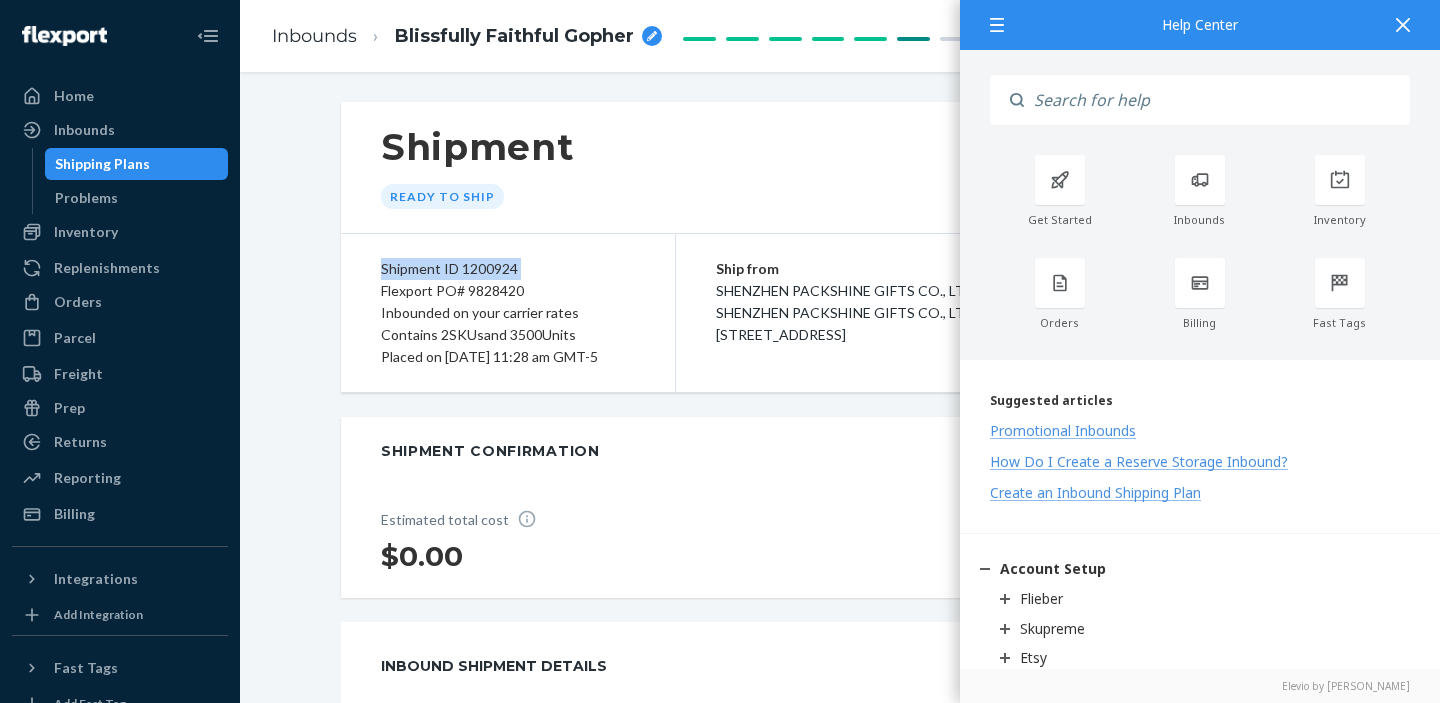 copy on "Shipment ID 1200924" 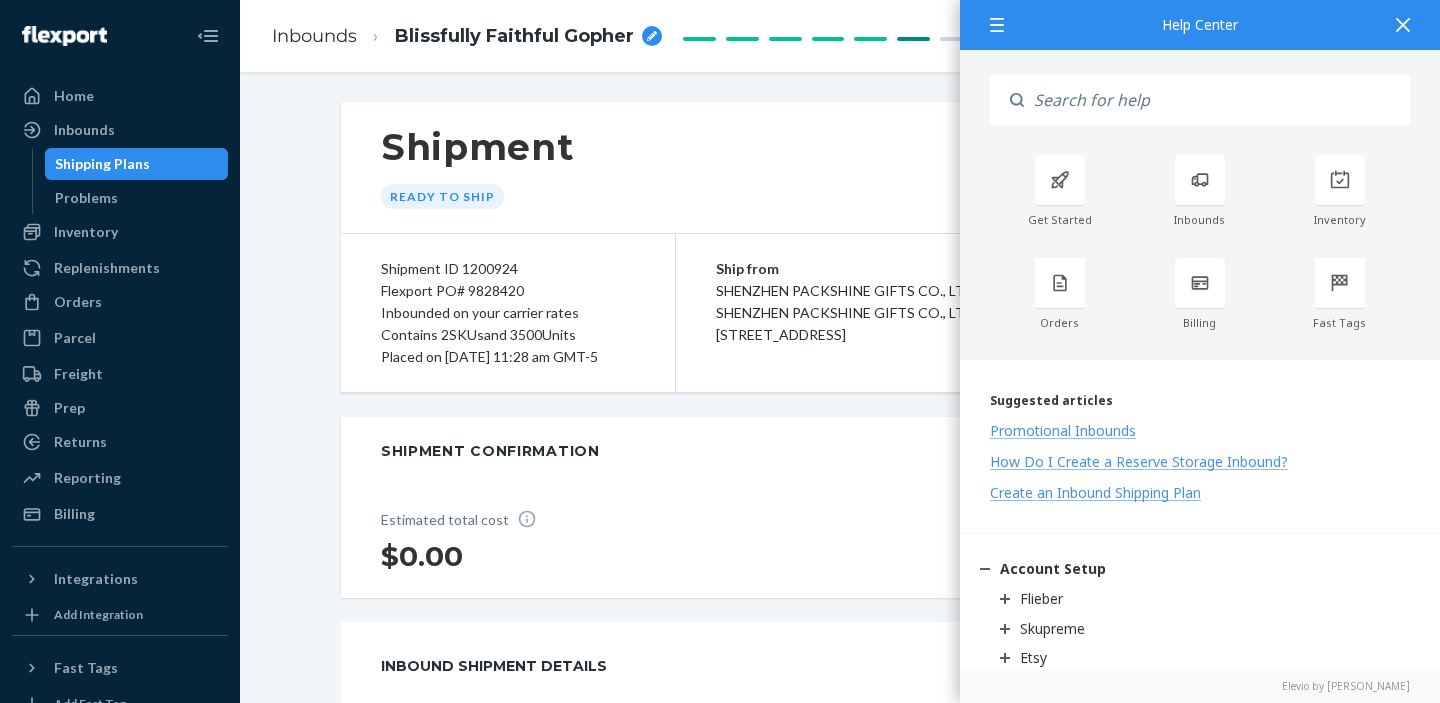 click on "Flexport PO# 9828420" at bounding box center [508, 291] 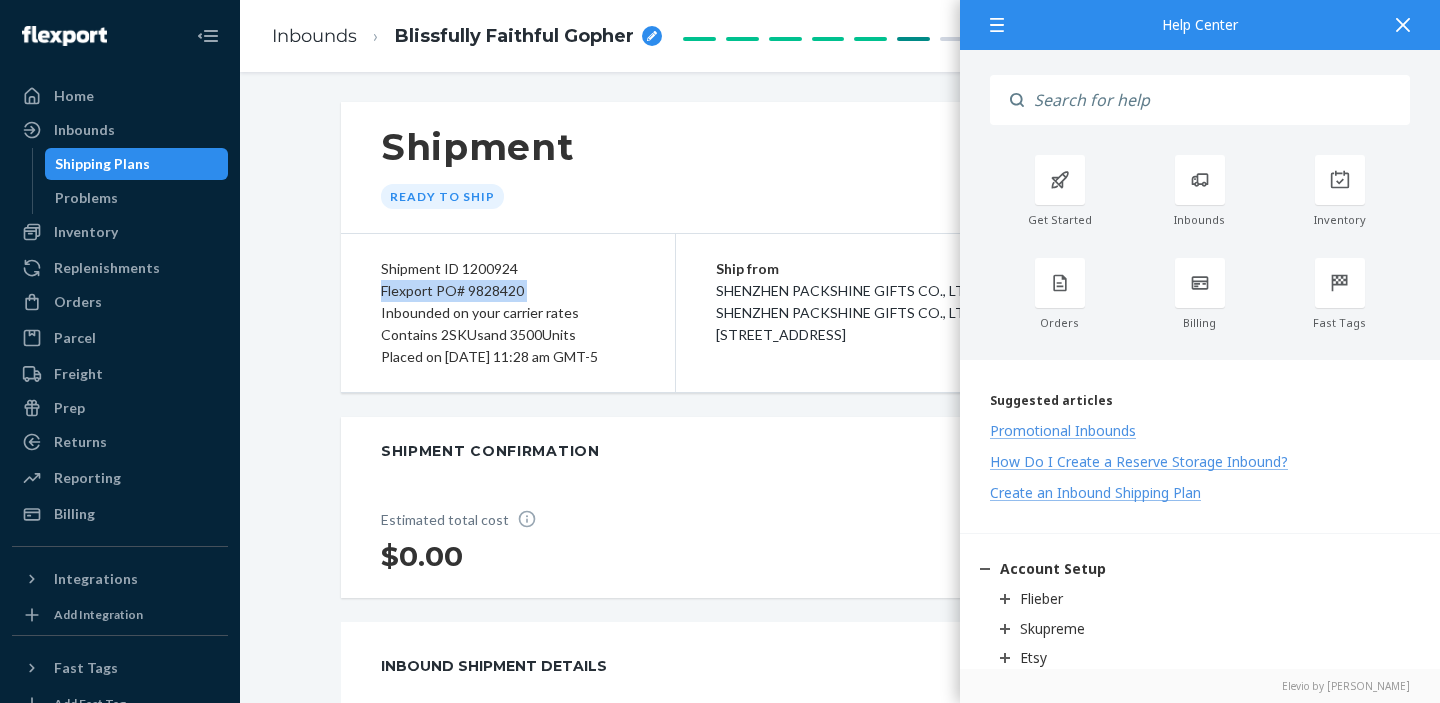 click on "Flexport PO# 9828420" at bounding box center [508, 291] 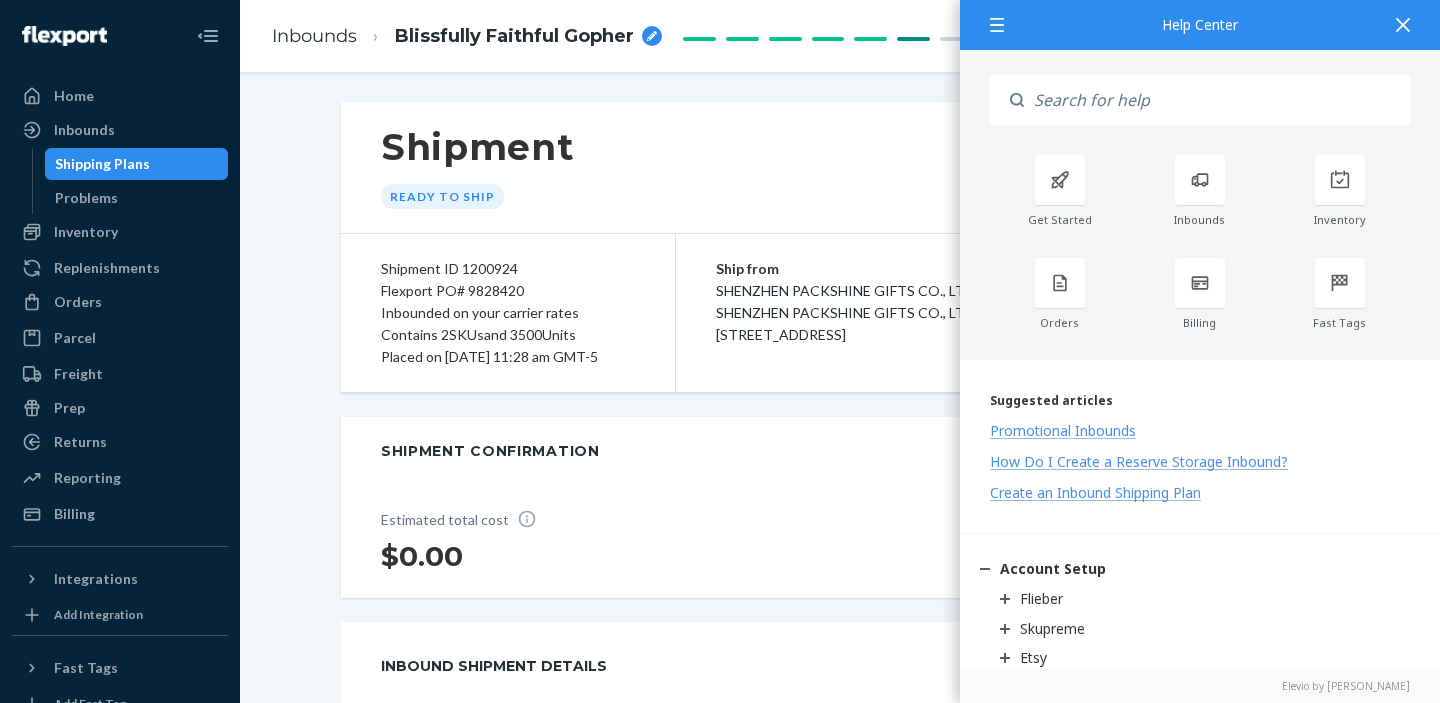 click at bounding box center [1403, 24] 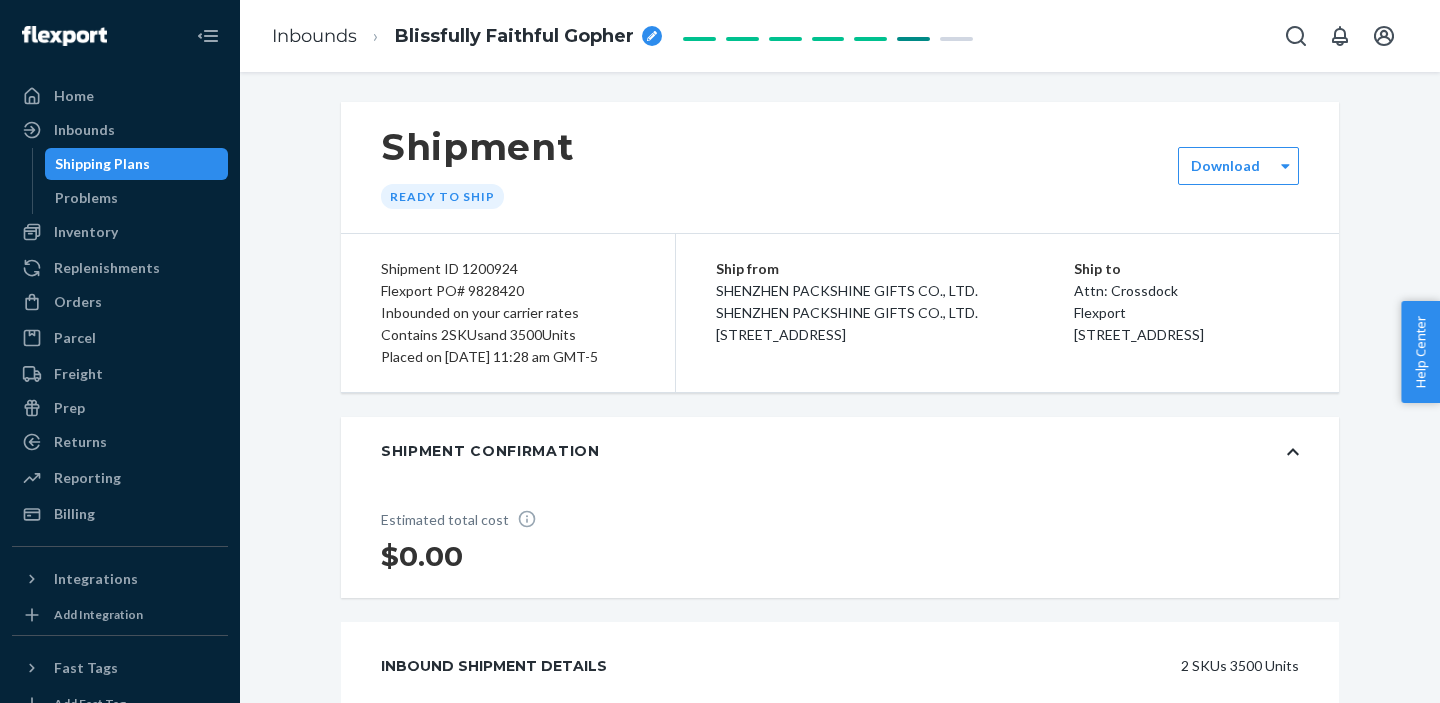 click on "Help Center" at bounding box center [1420, 352] 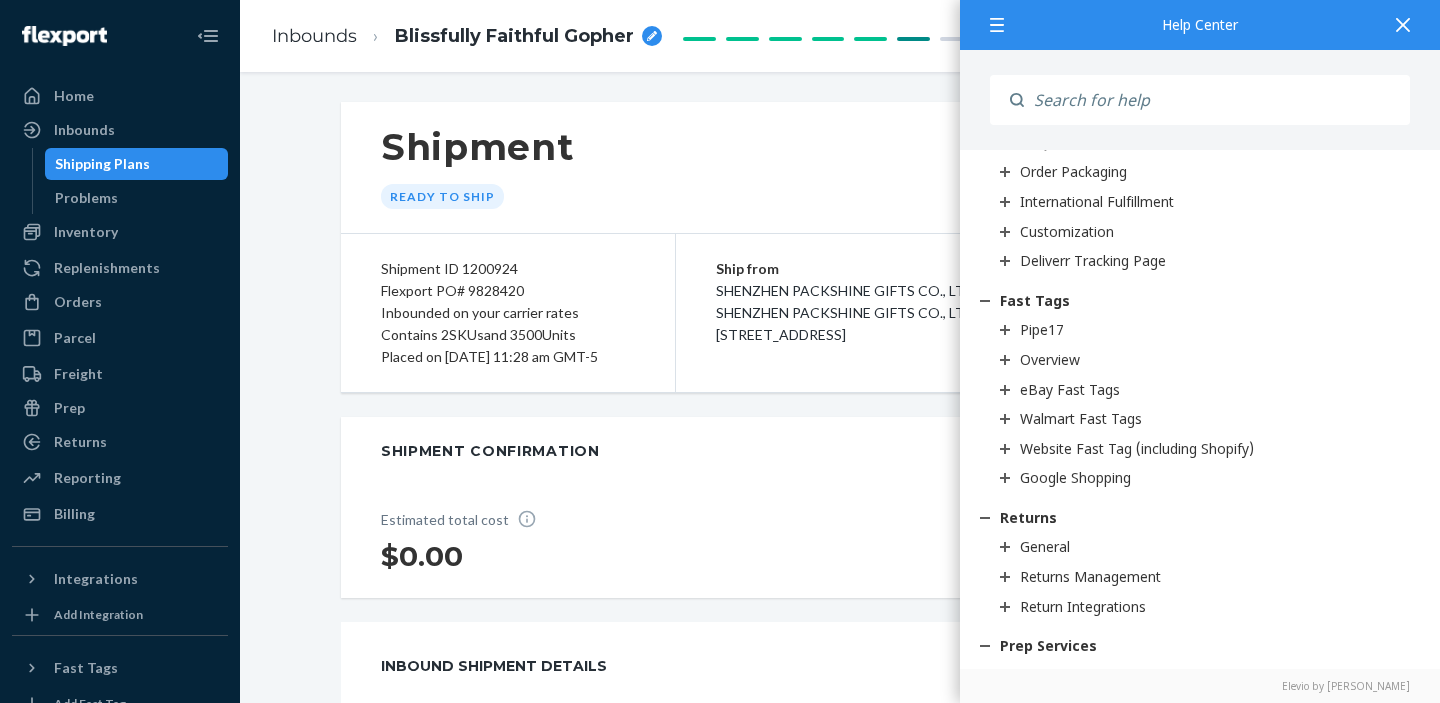 scroll, scrollTop: 2769, scrollLeft: 0, axis: vertical 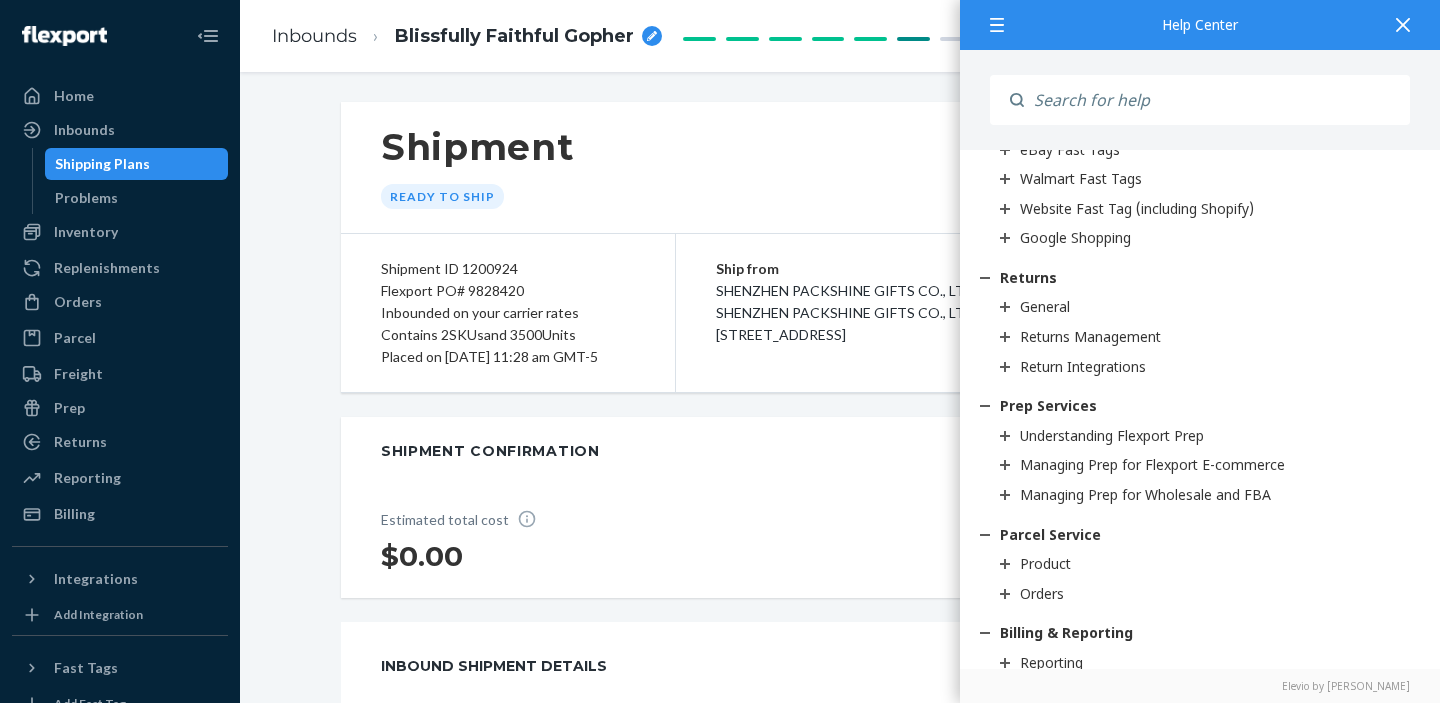 click 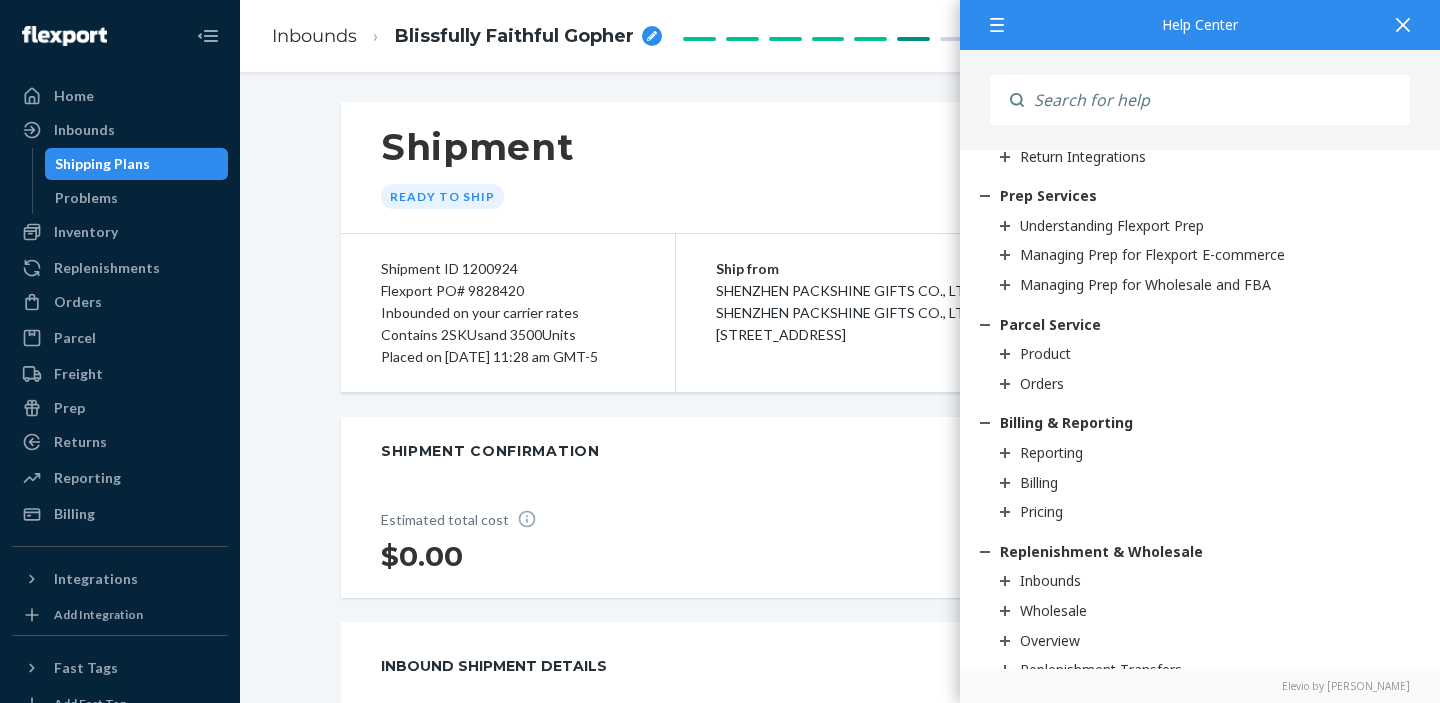 click at bounding box center (1403, 24) 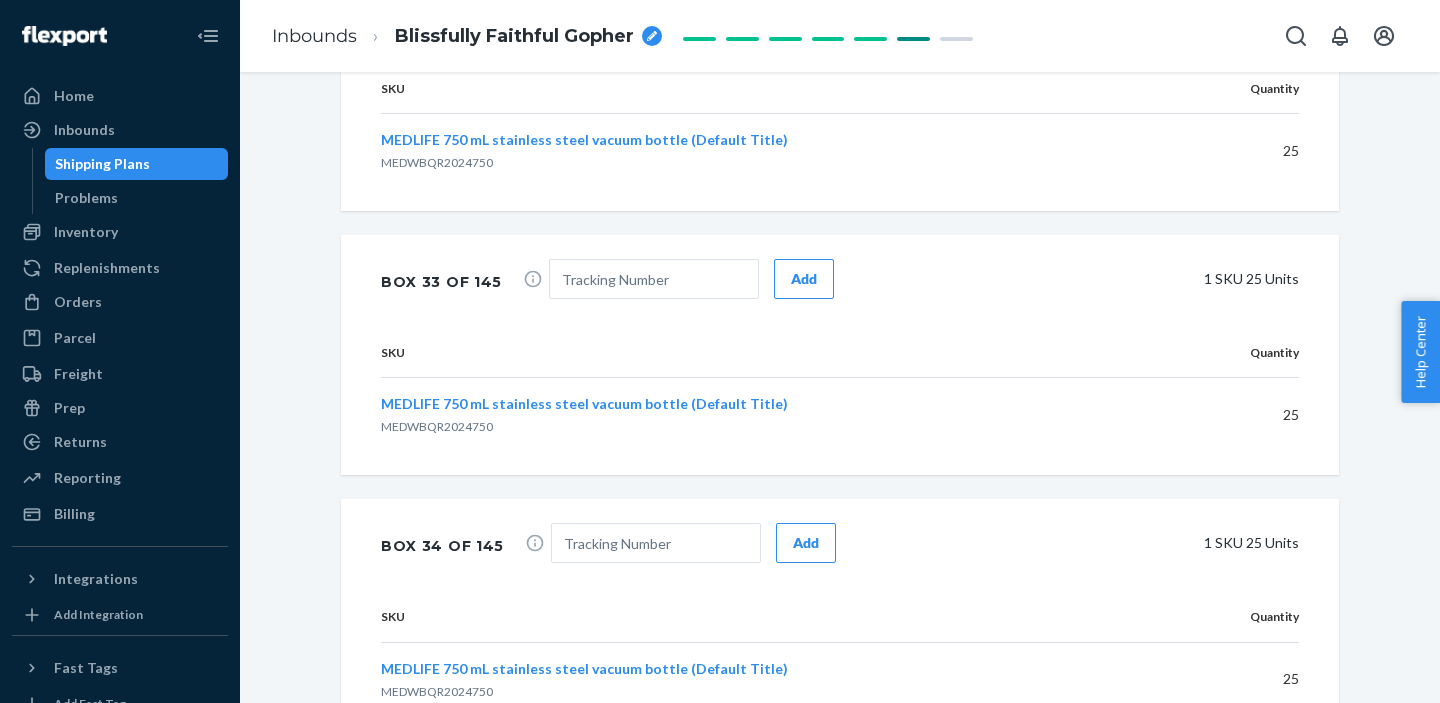 scroll, scrollTop: 9245, scrollLeft: 0, axis: vertical 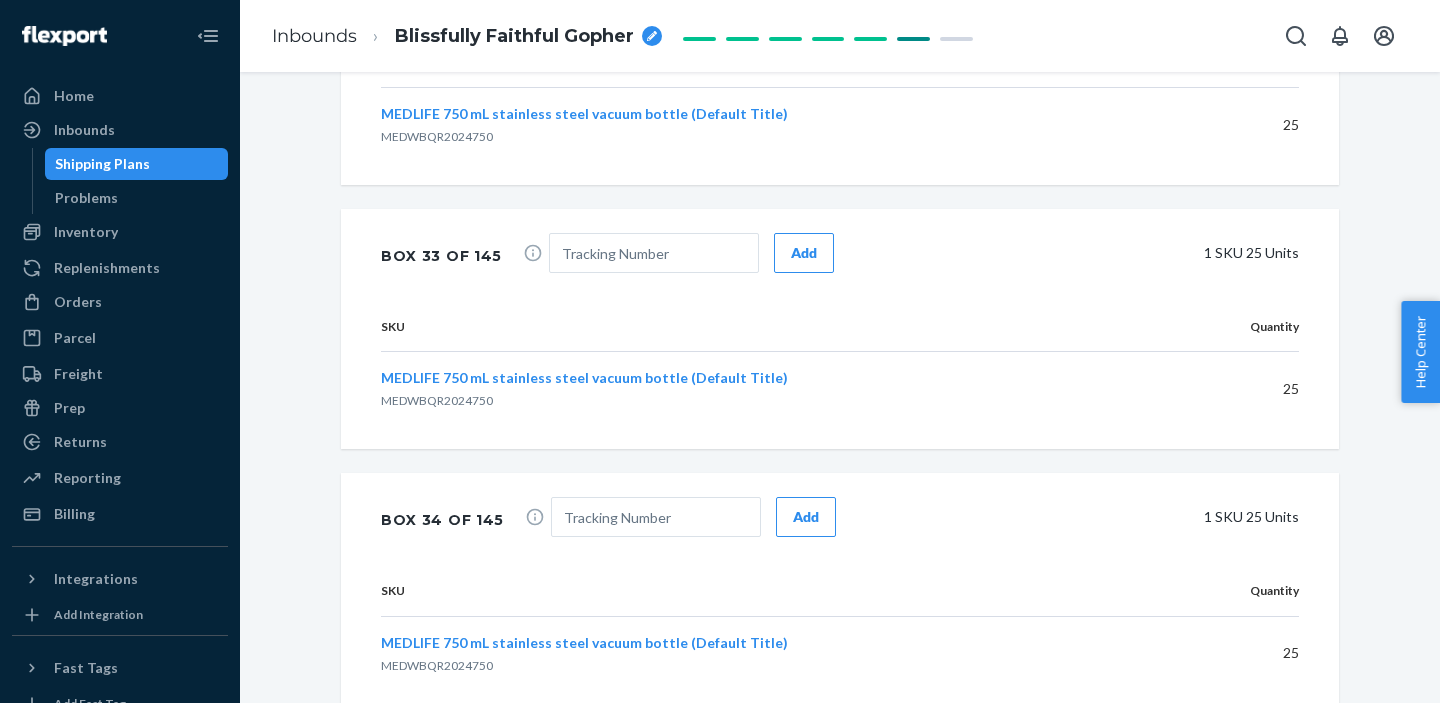 click on "Shipping Plans" at bounding box center [102, 164] 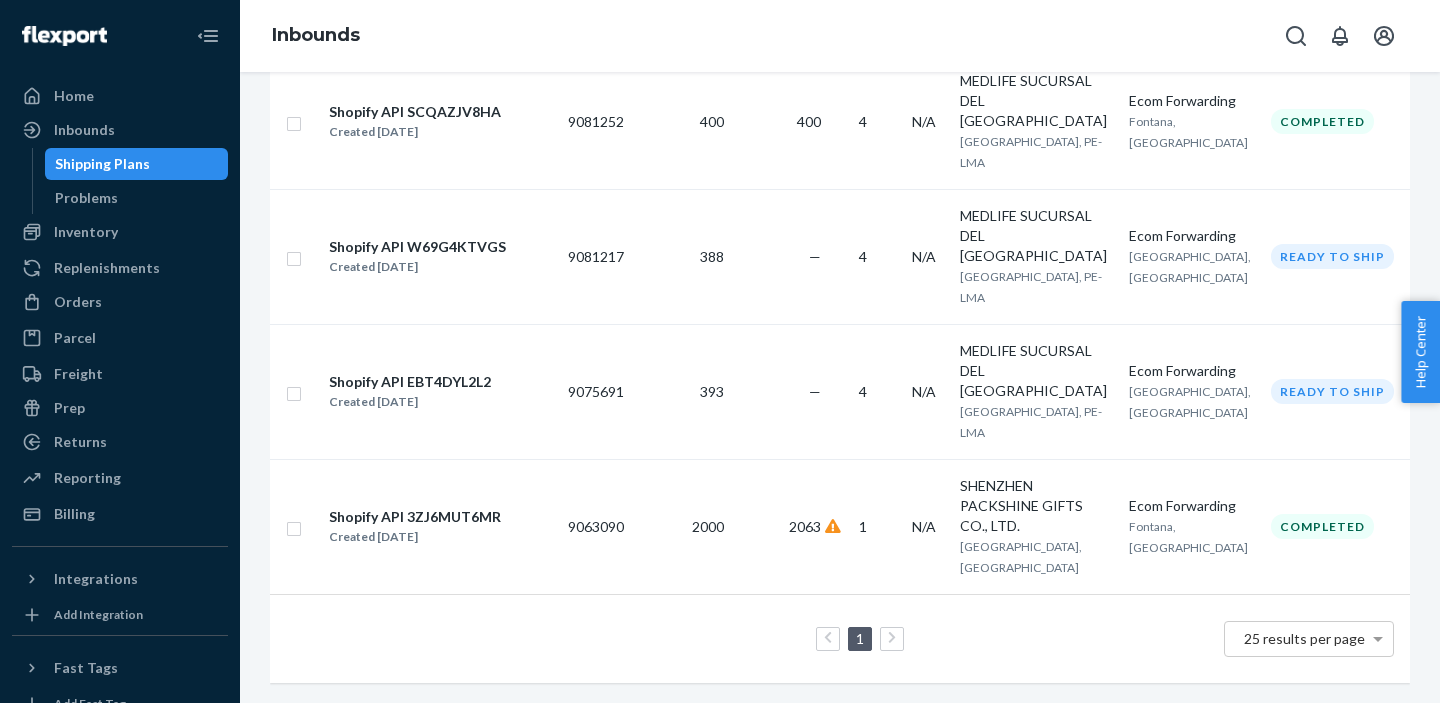 scroll, scrollTop: 0, scrollLeft: 0, axis: both 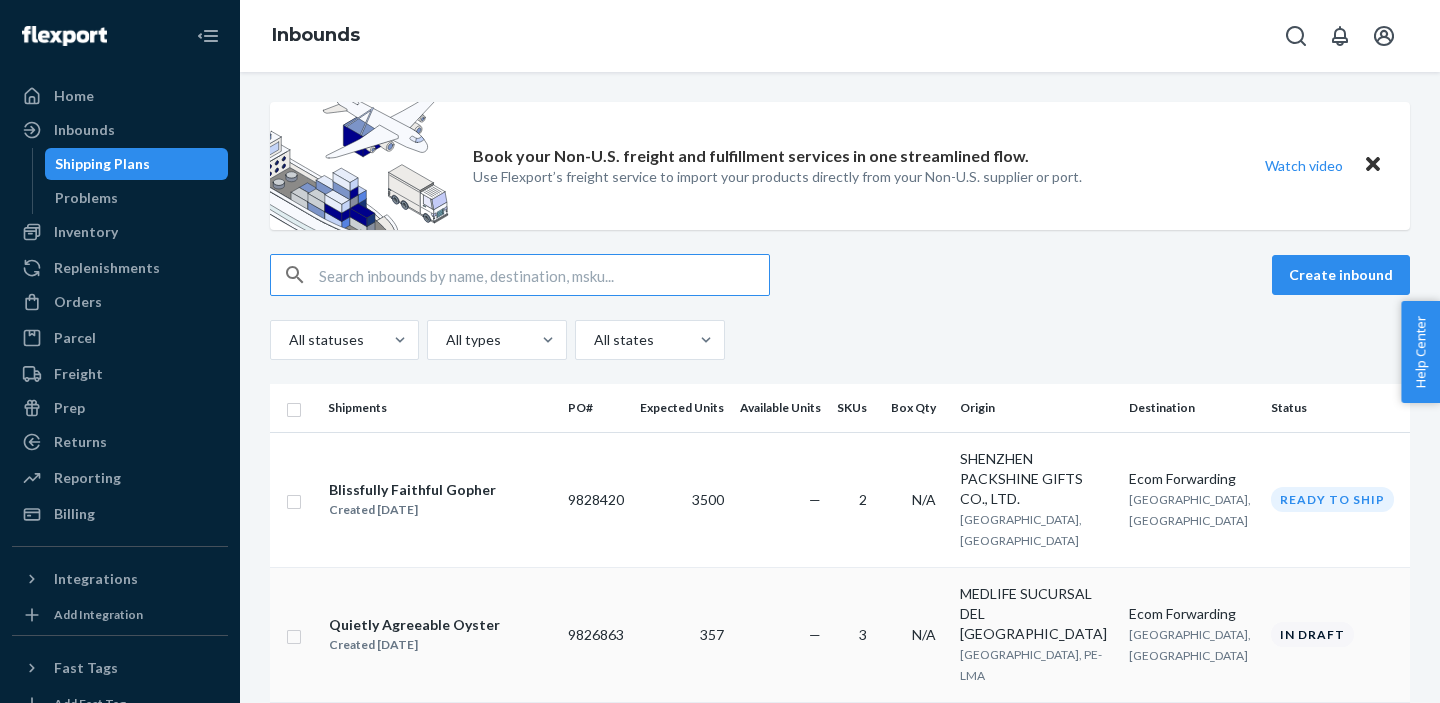 click on "Quietly Agreeable Oyster" at bounding box center (414, 625) 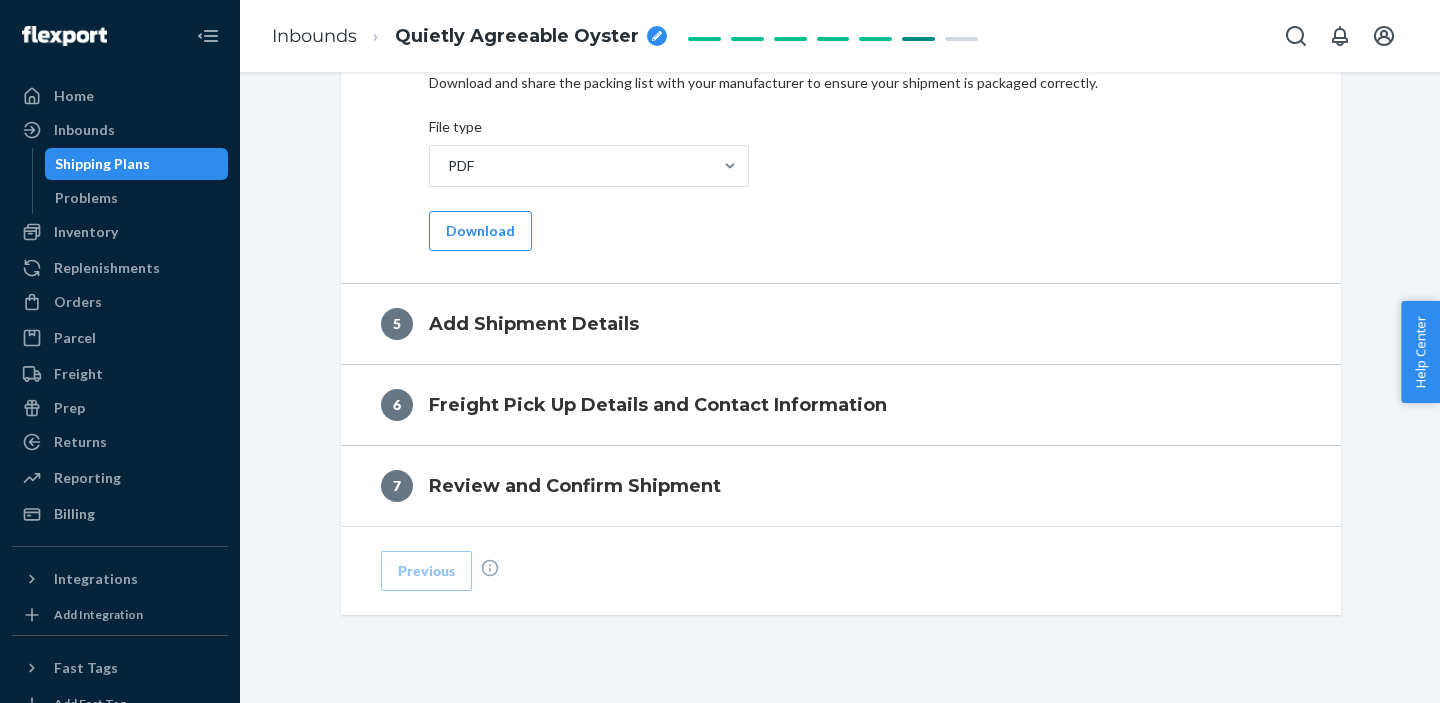 scroll, scrollTop: 1141, scrollLeft: 0, axis: vertical 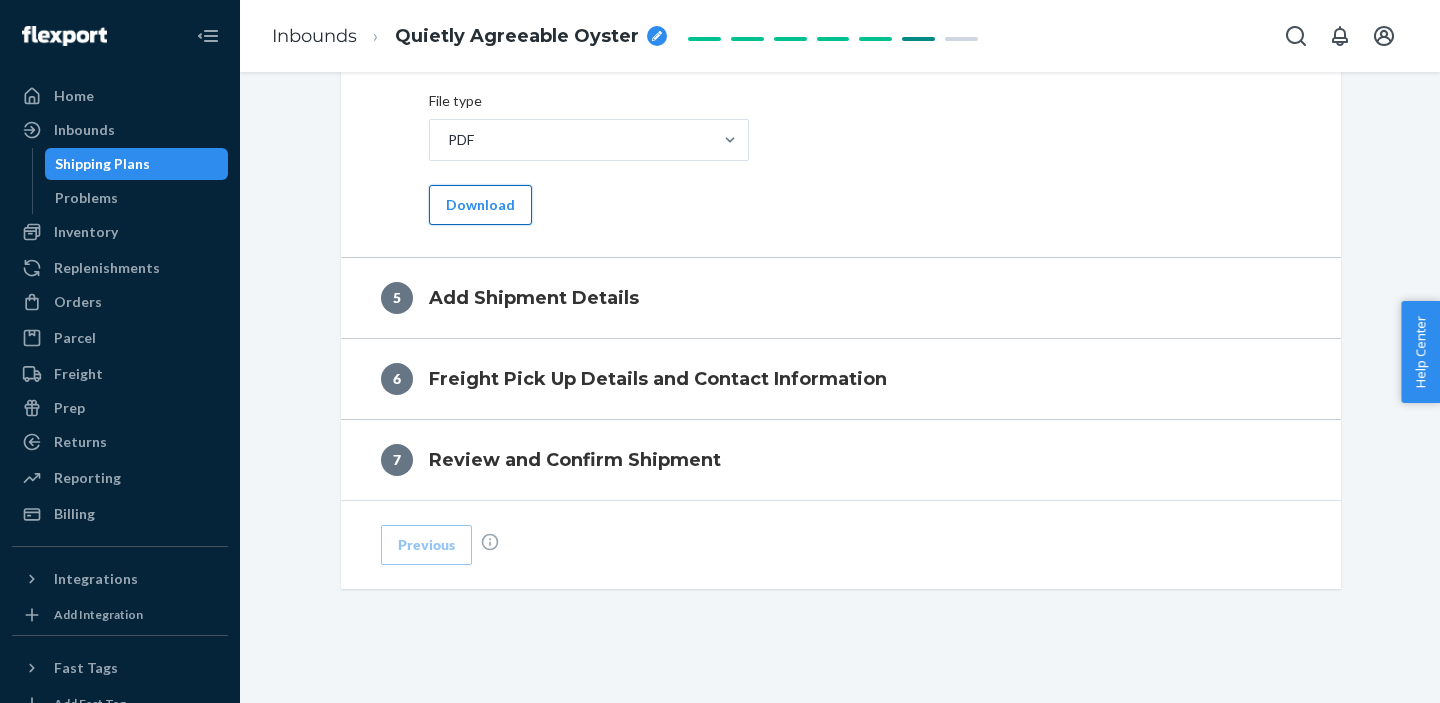 click on "Download" at bounding box center (480, 205) 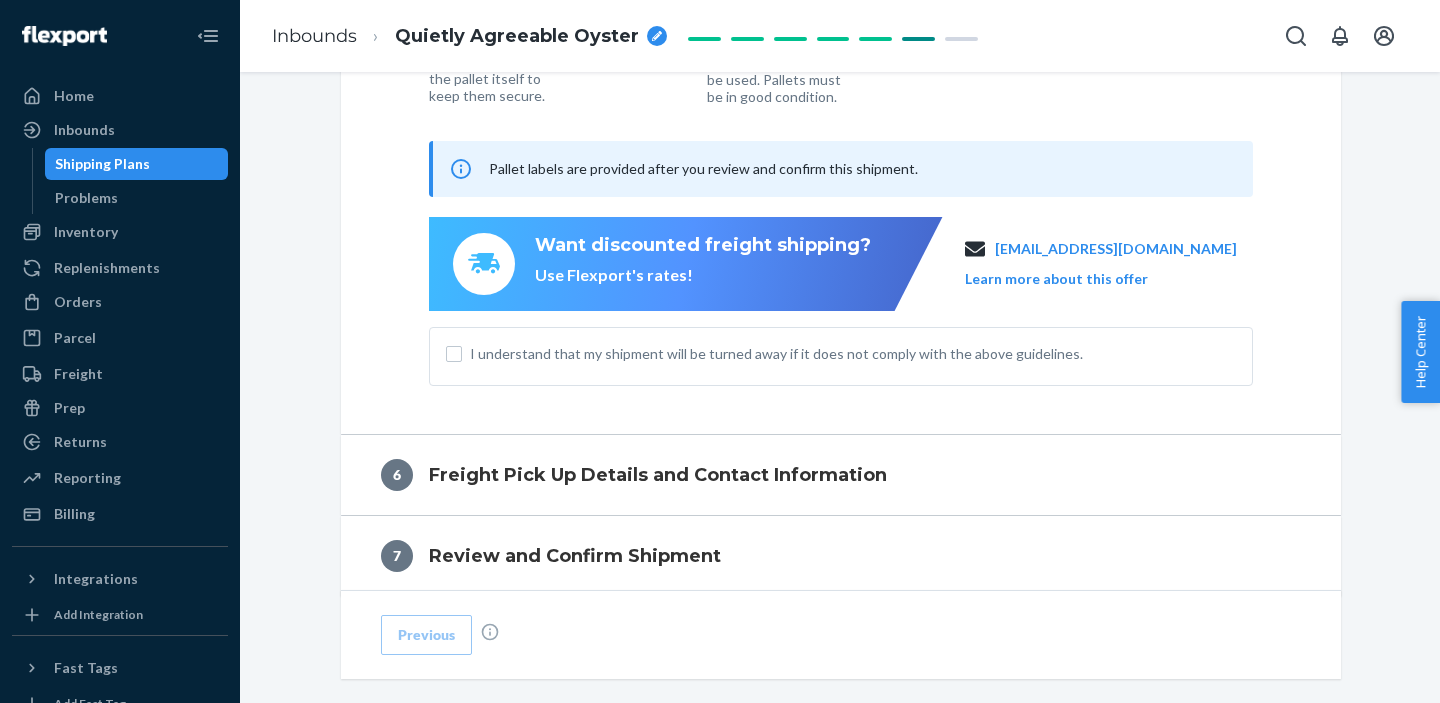 scroll, scrollTop: 1817, scrollLeft: 0, axis: vertical 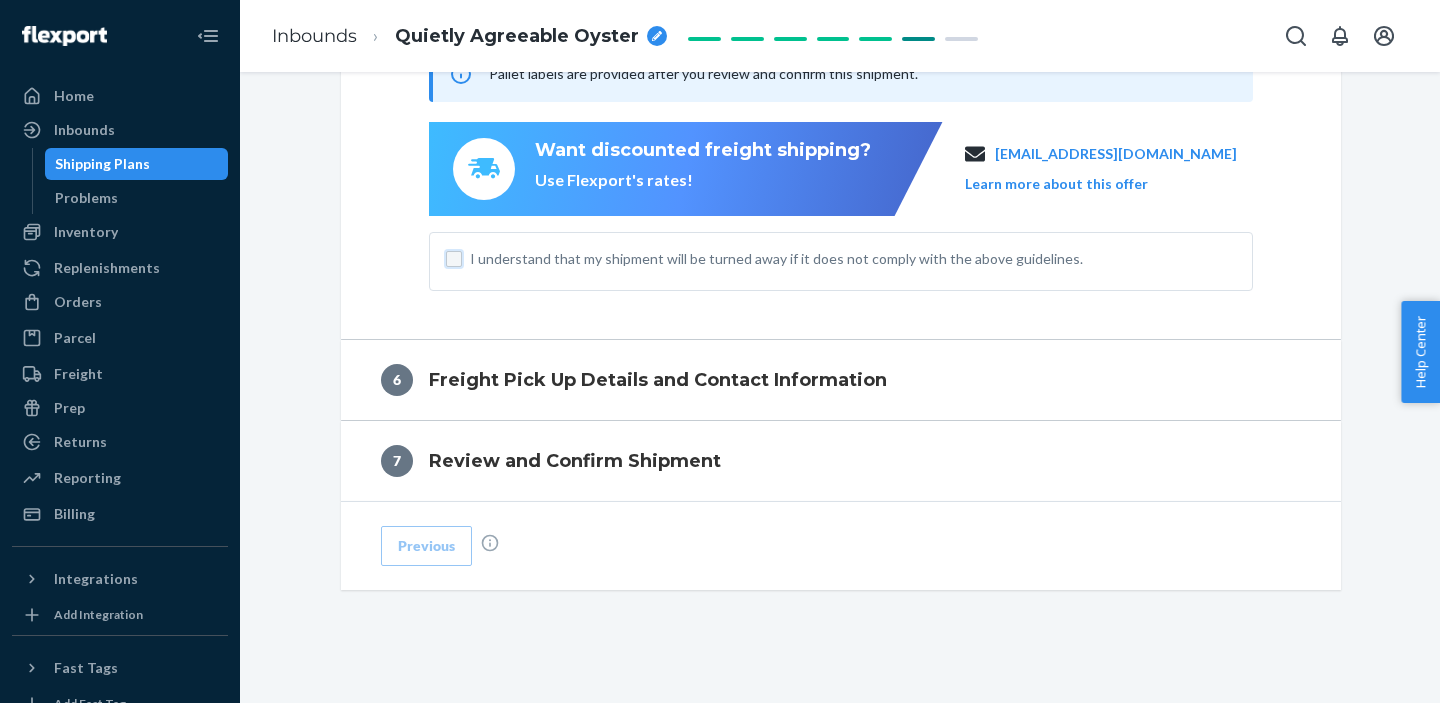 click on "I understand that my shipment will be turned away if it does not comply with the above guidelines." at bounding box center [454, 259] 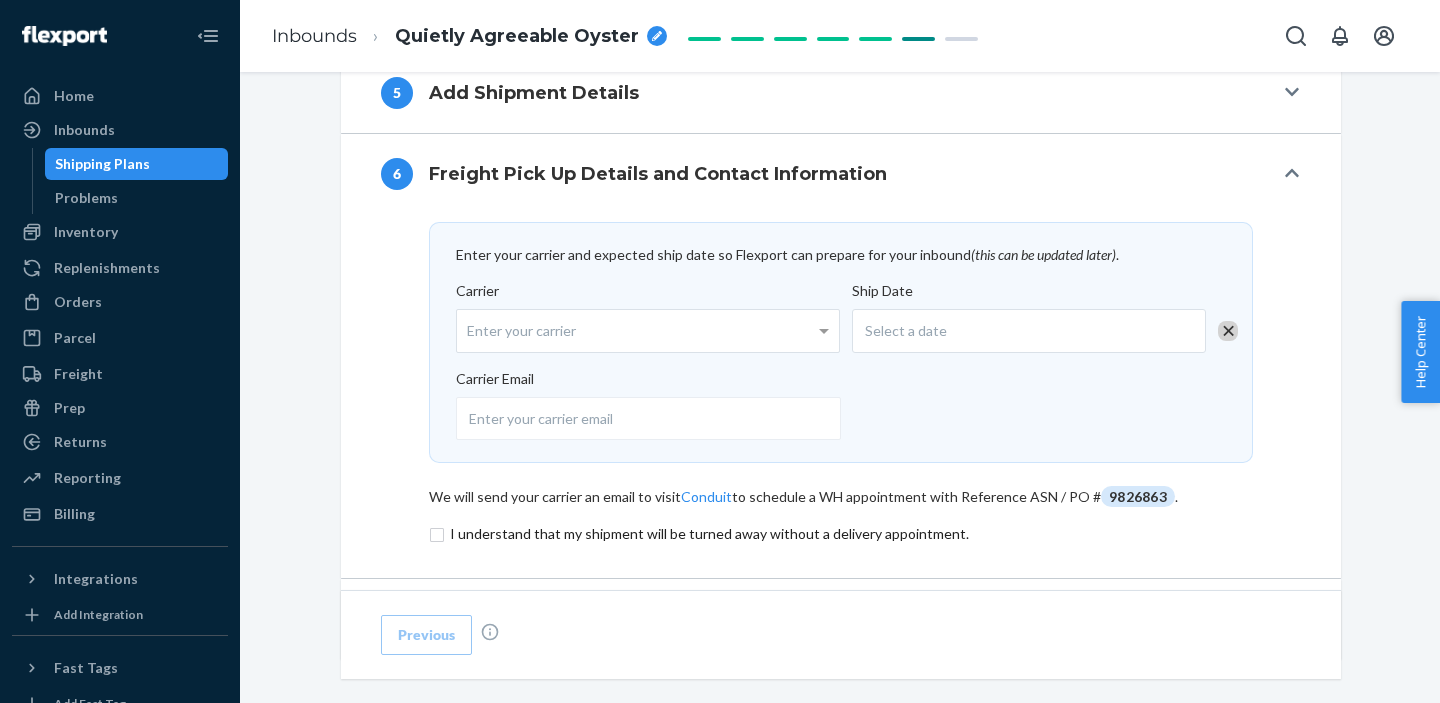scroll, scrollTop: 1113, scrollLeft: 0, axis: vertical 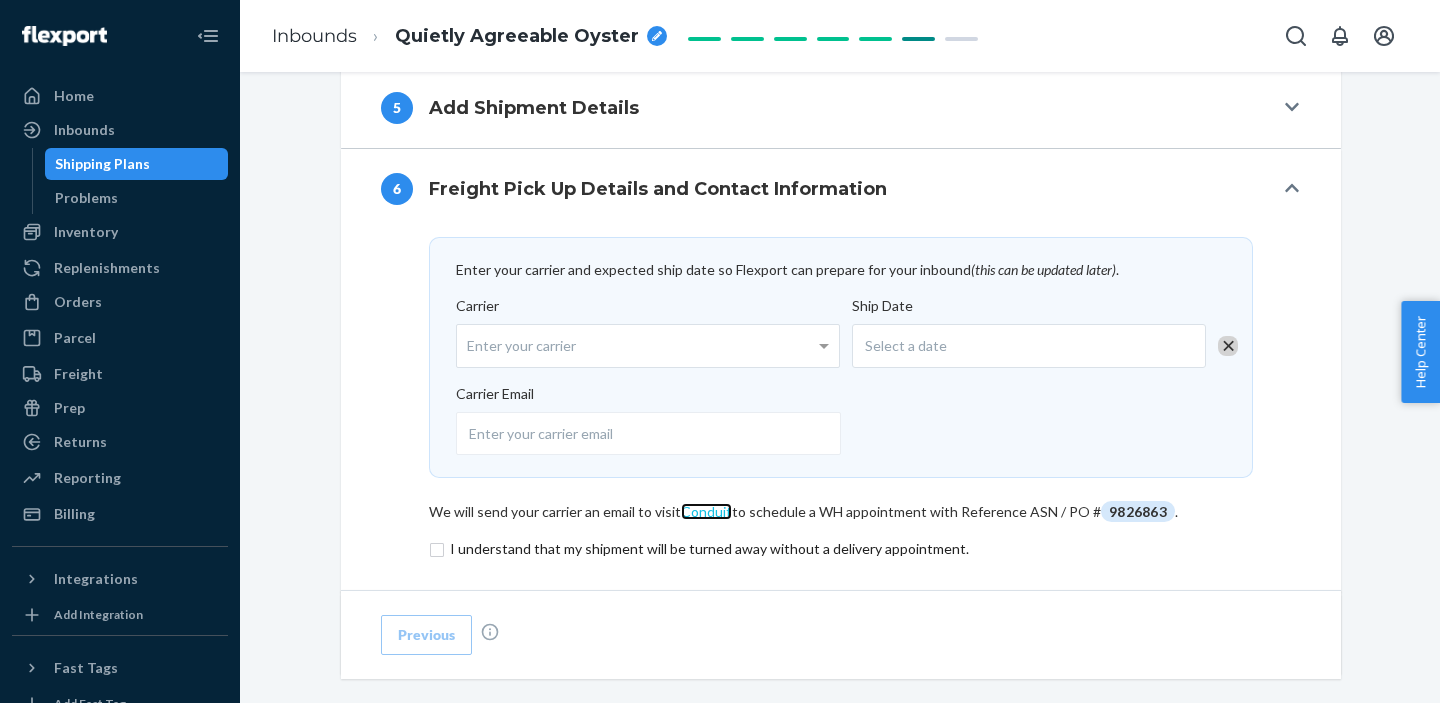 click on "Conduit" at bounding box center (706, 511) 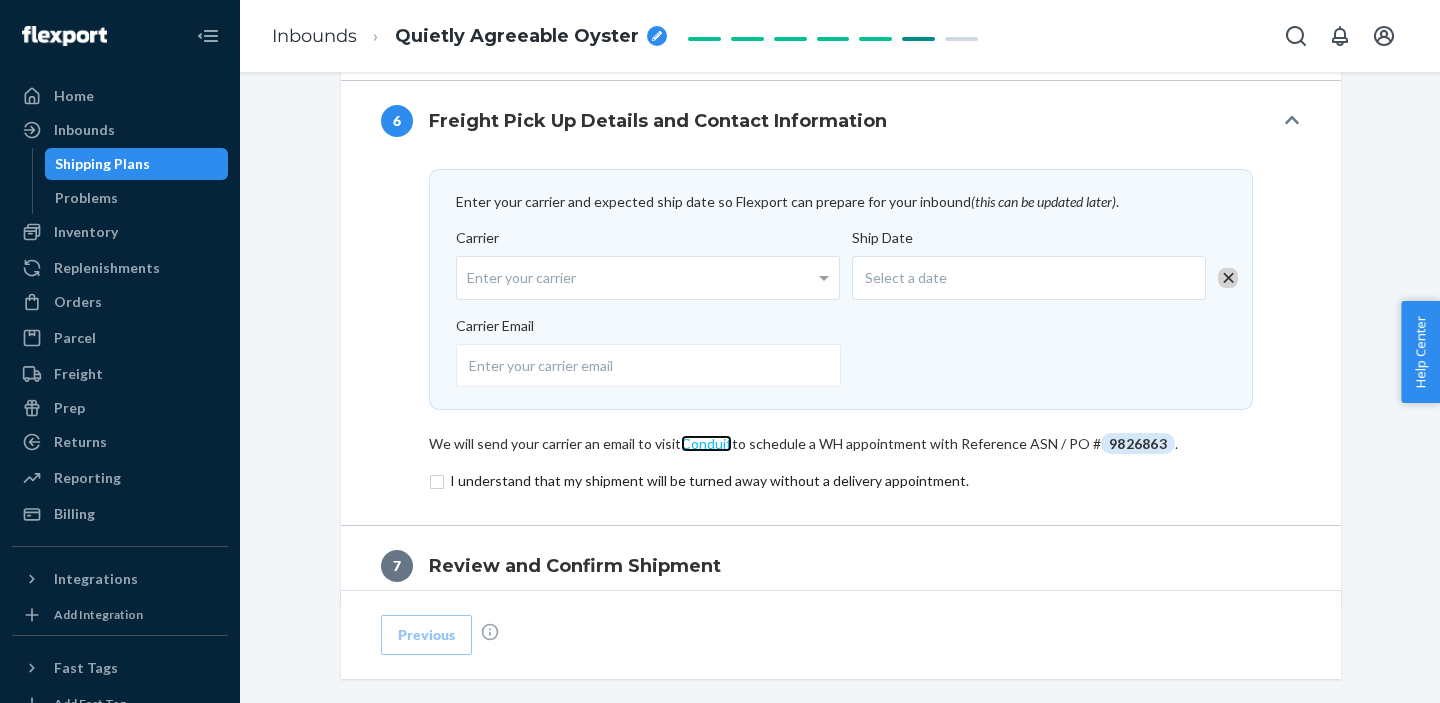 scroll, scrollTop: 1287, scrollLeft: 0, axis: vertical 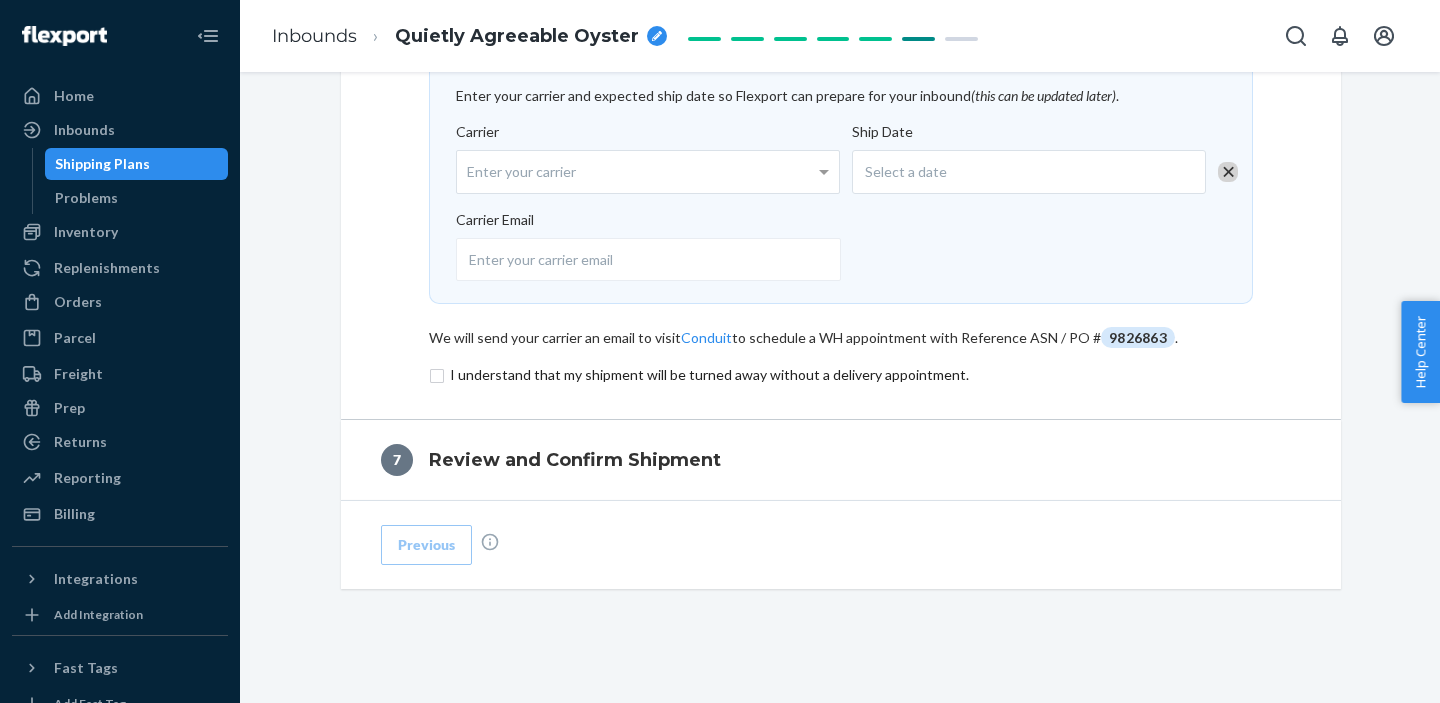click on "Shipping Plans" at bounding box center [102, 164] 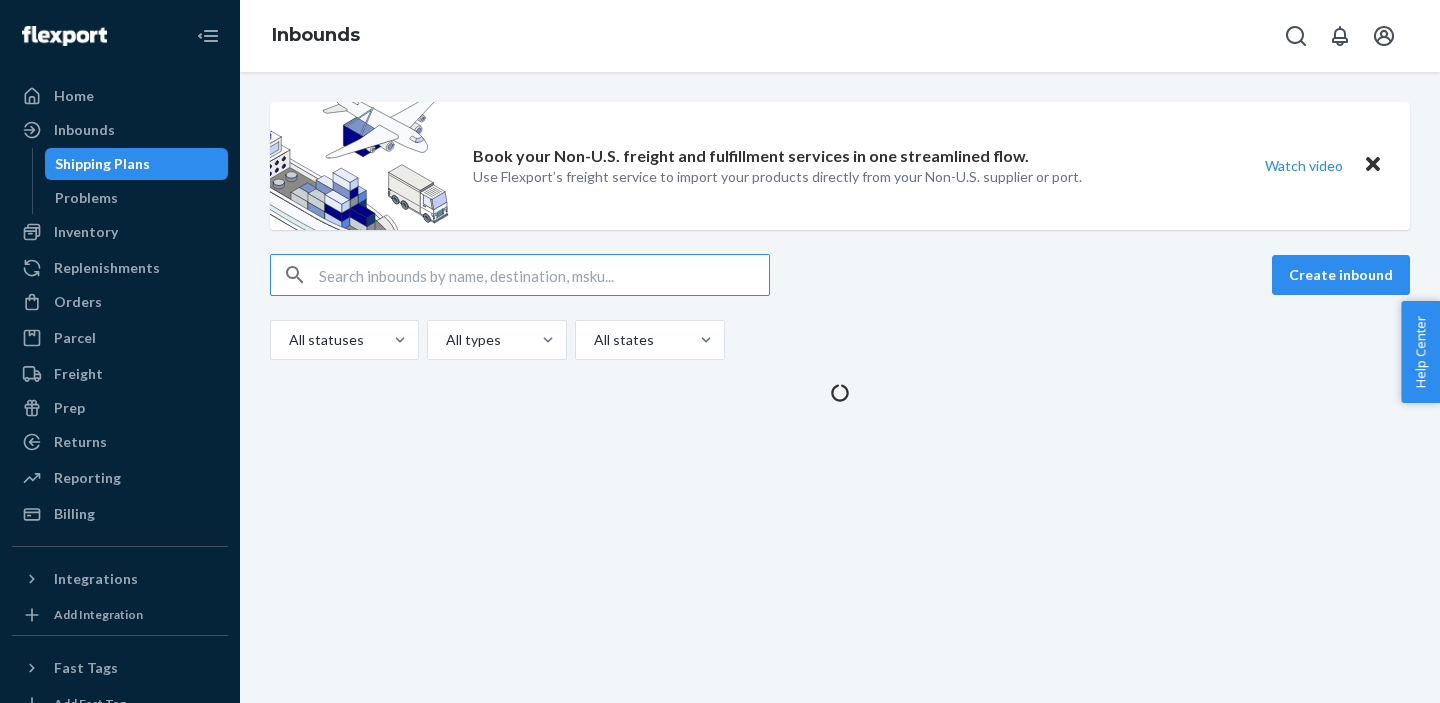 scroll, scrollTop: 0, scrollLeft: 0, axis: both 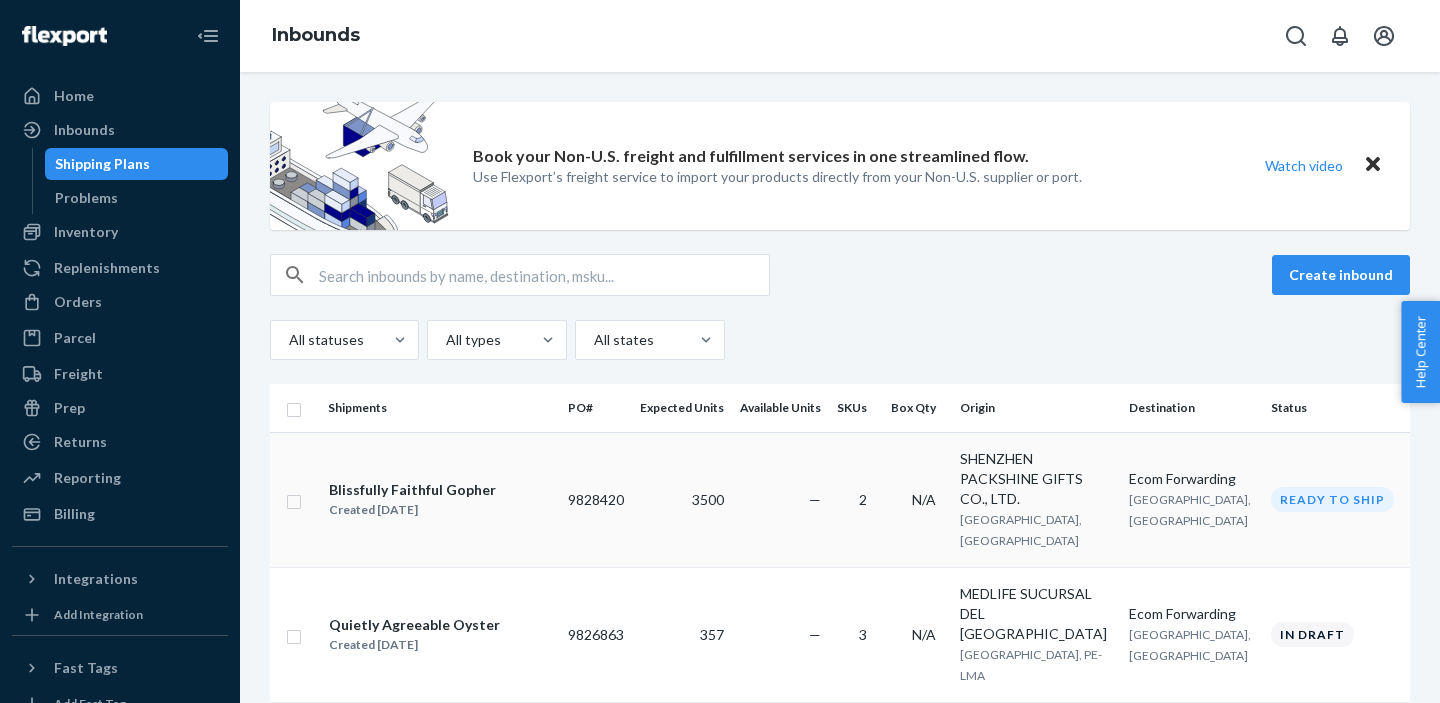 click on "3500" at bounding box center [682, 499] 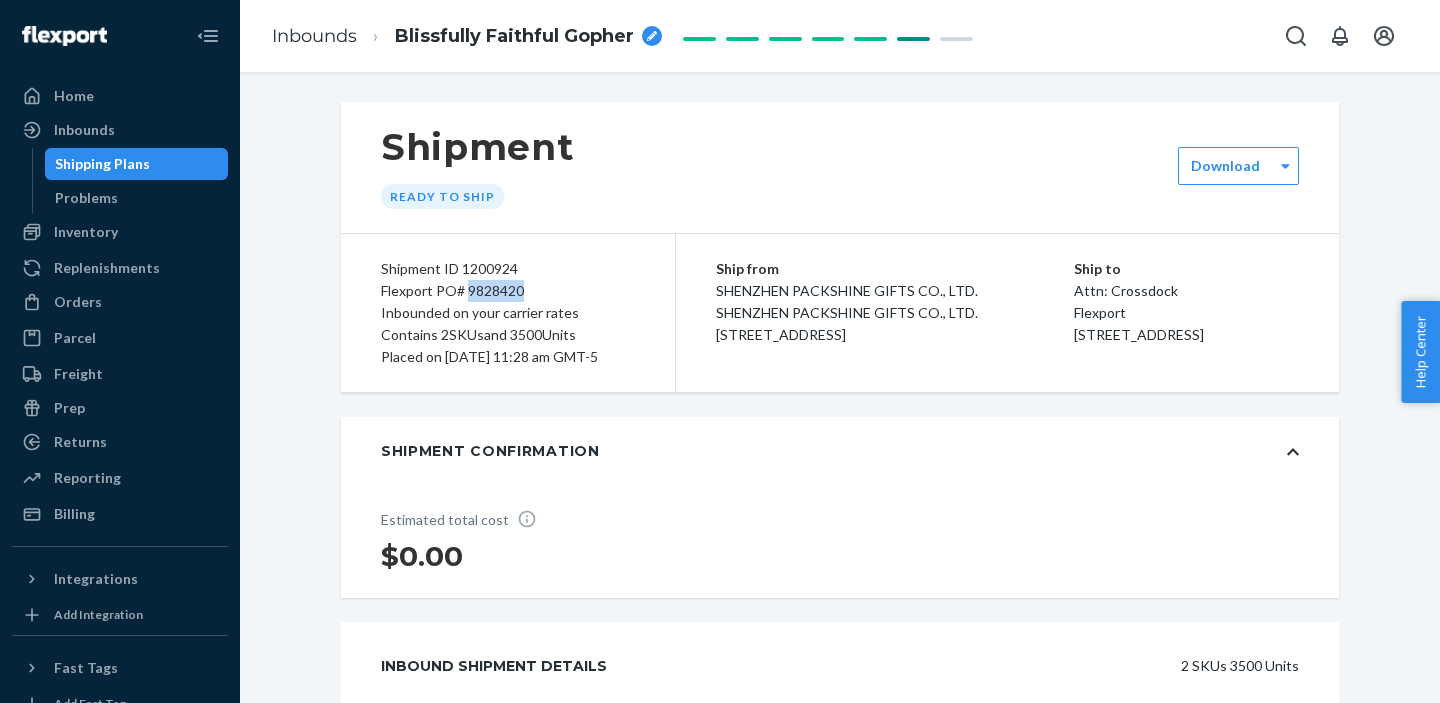 drag, startPoint x: 530, startPoint y: 292, endPoint x: 467, endPoint y: 291, distance: 63.007935 